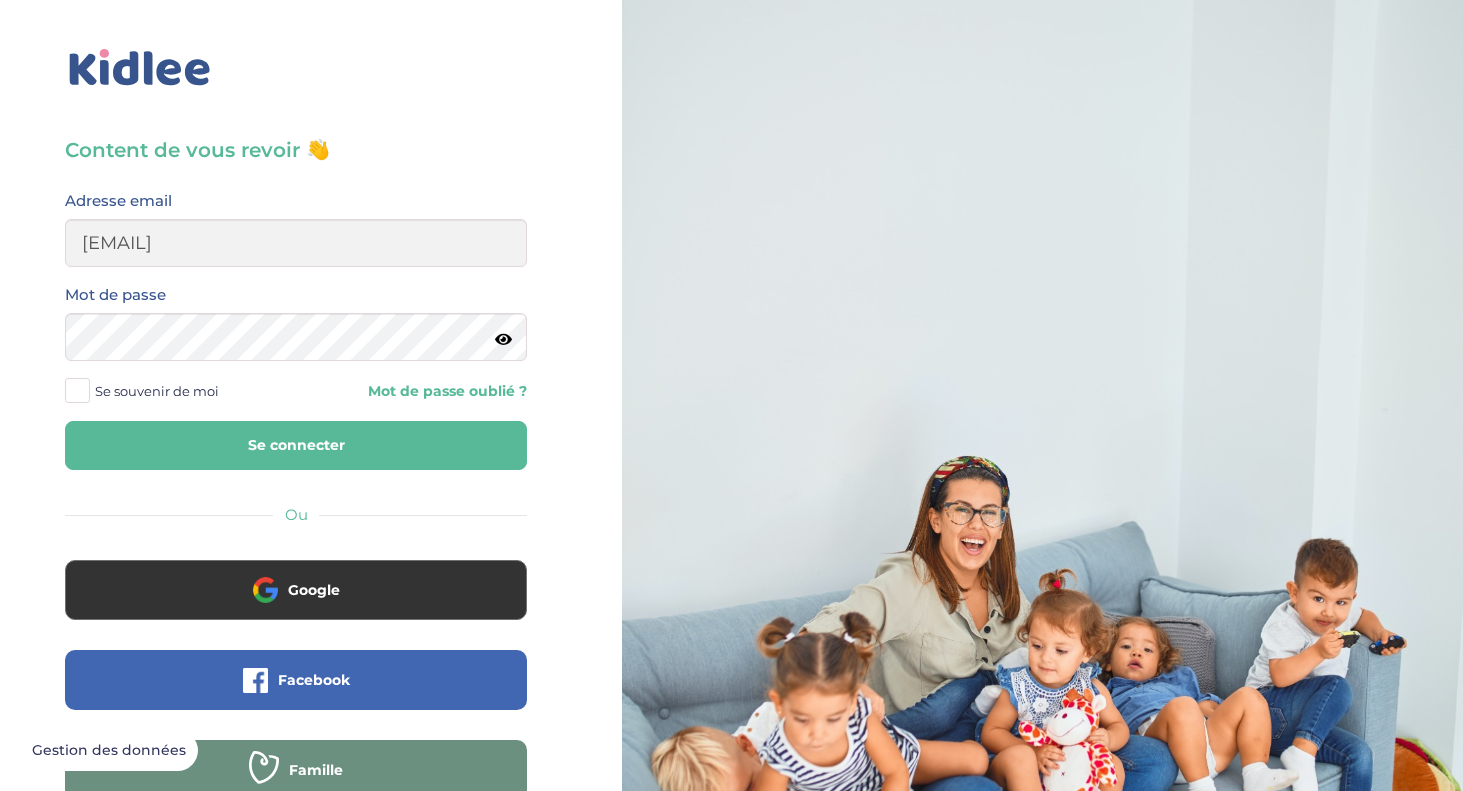 scroll, scrollTop: 0, scrollLeft: 0, axis: both 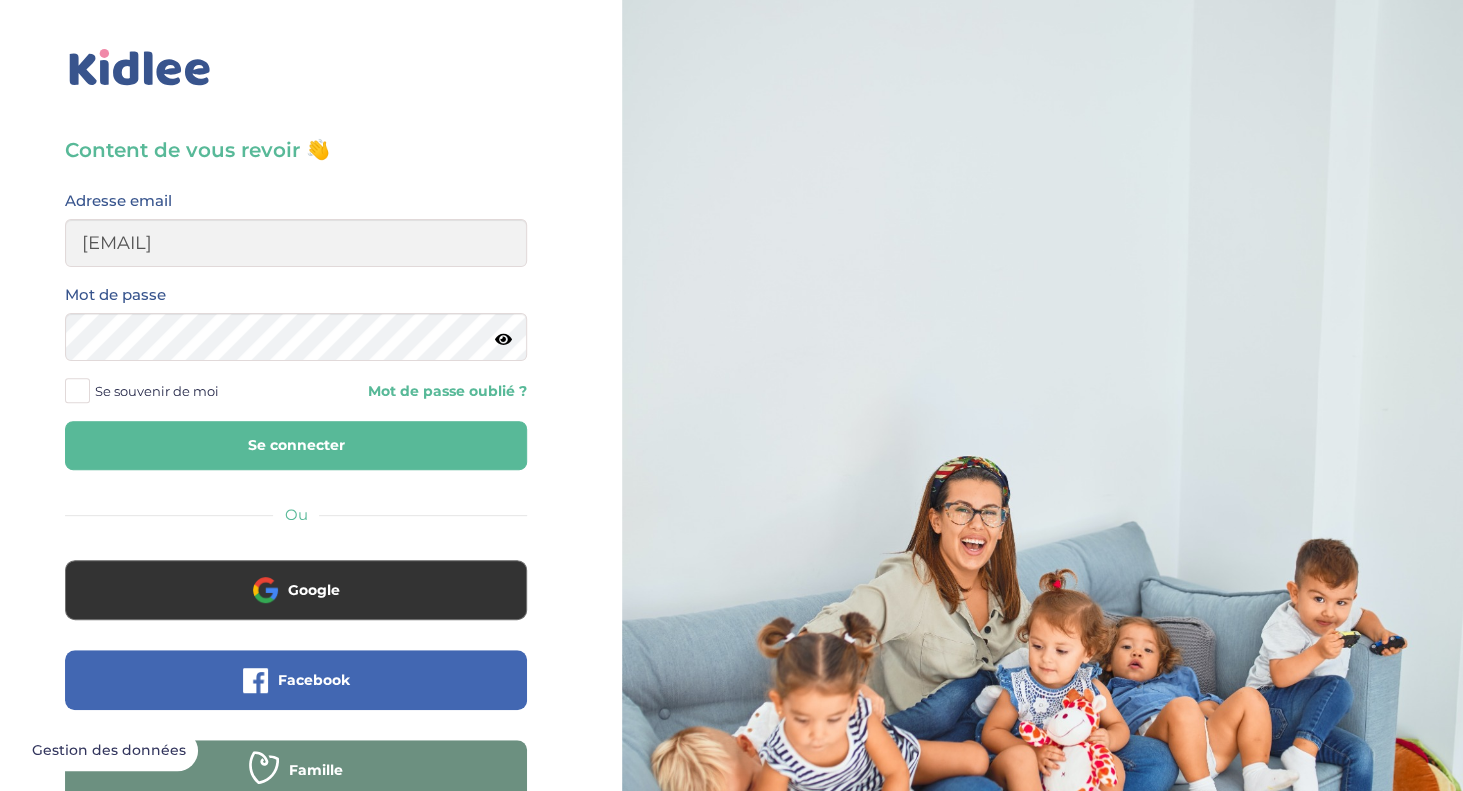click on "Se connecter" at bounding box center [296, 445] 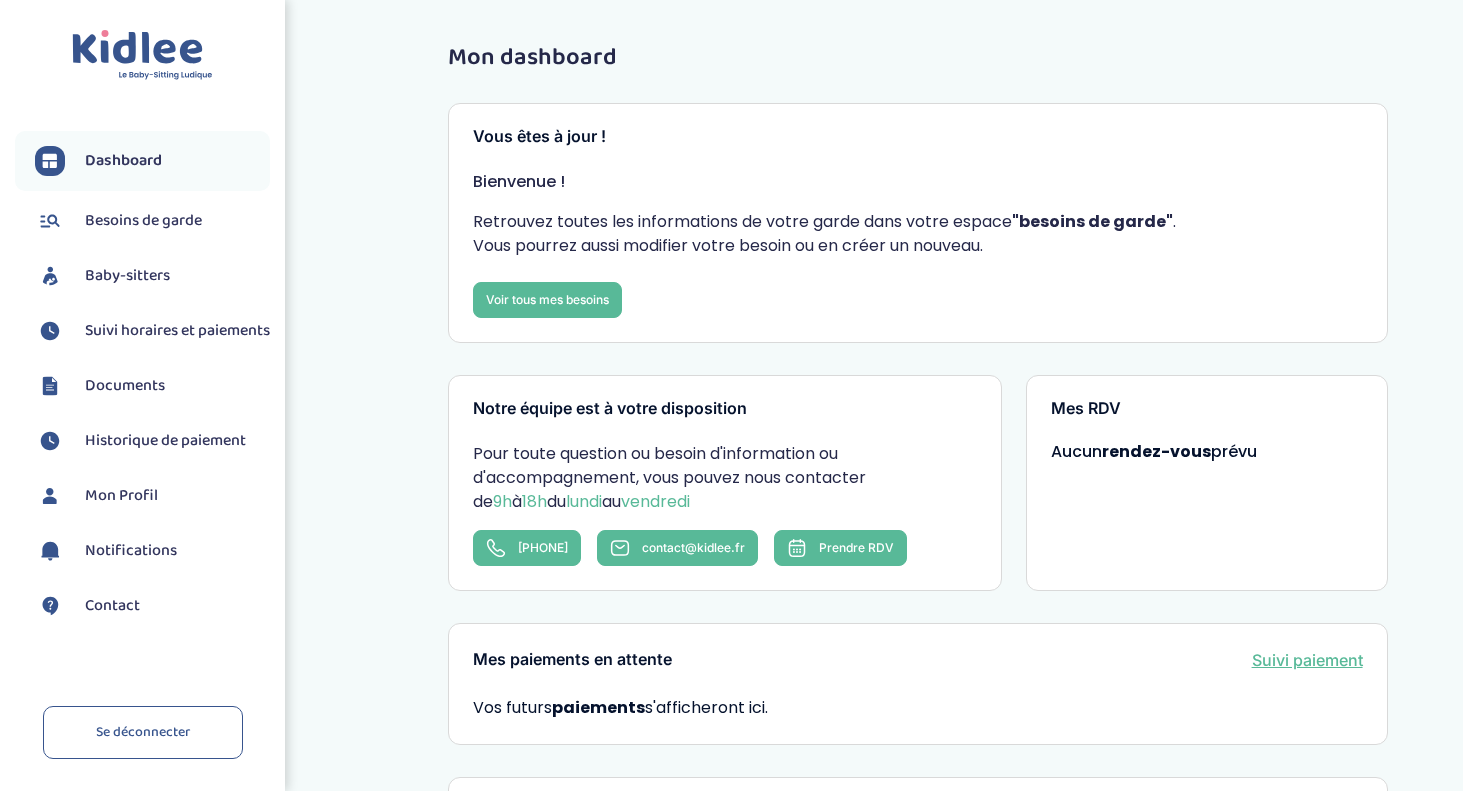 scroll, scrollTop: 0, scrollLeft: 0, axis: both 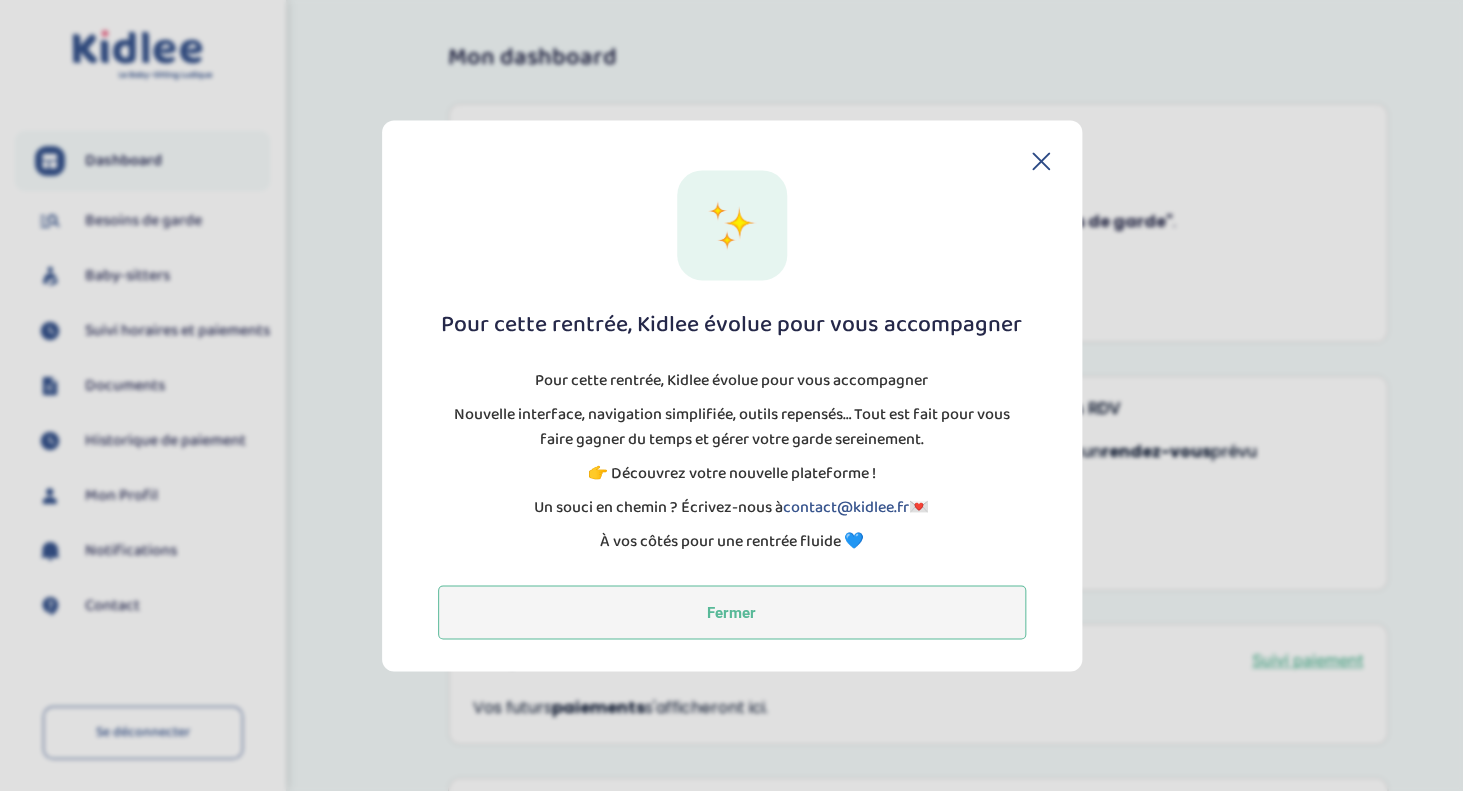 click on "Fermer" at bounding box center [732, 612] 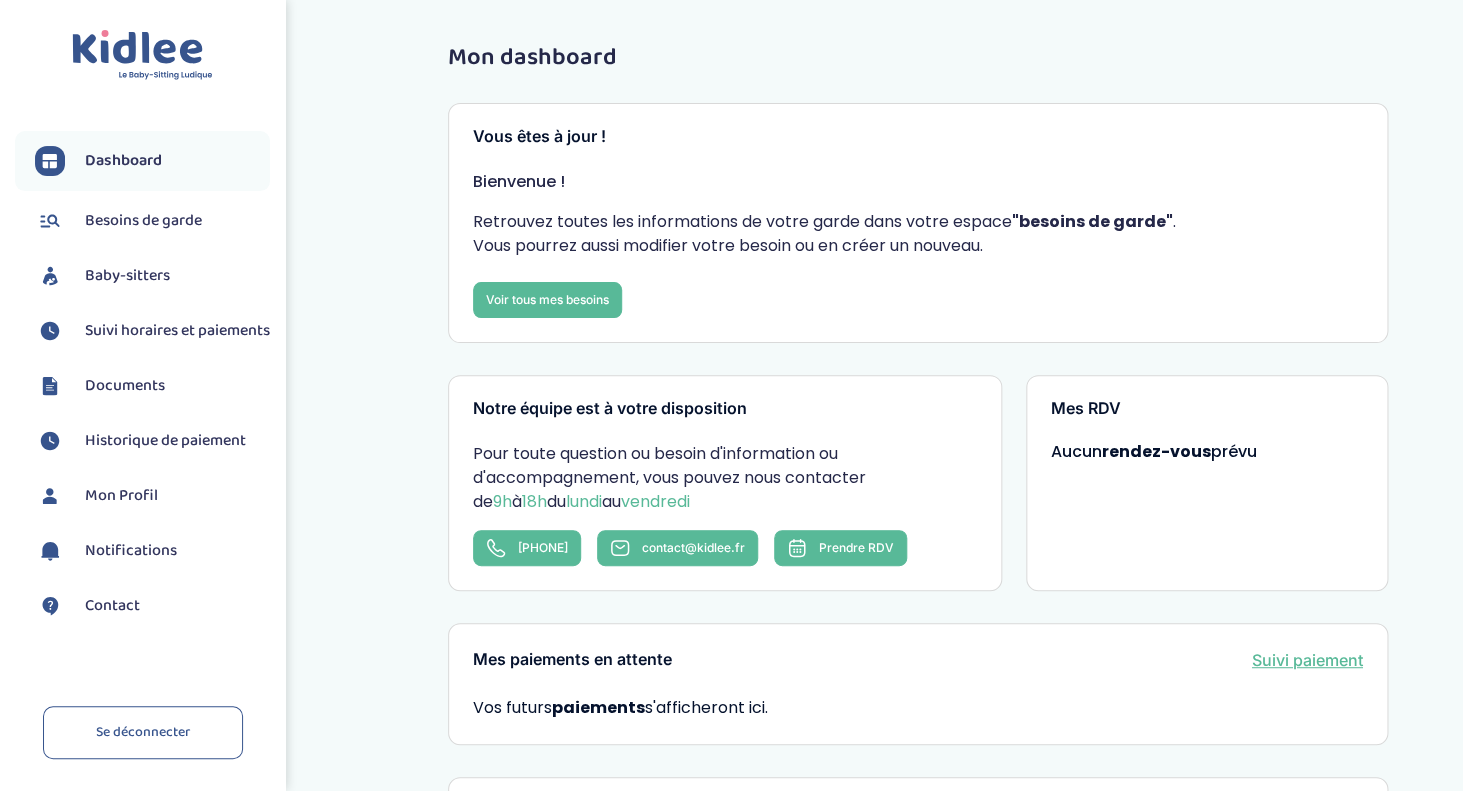 click on "Suivi horaires et paiements" at bounding box center [177, 331] 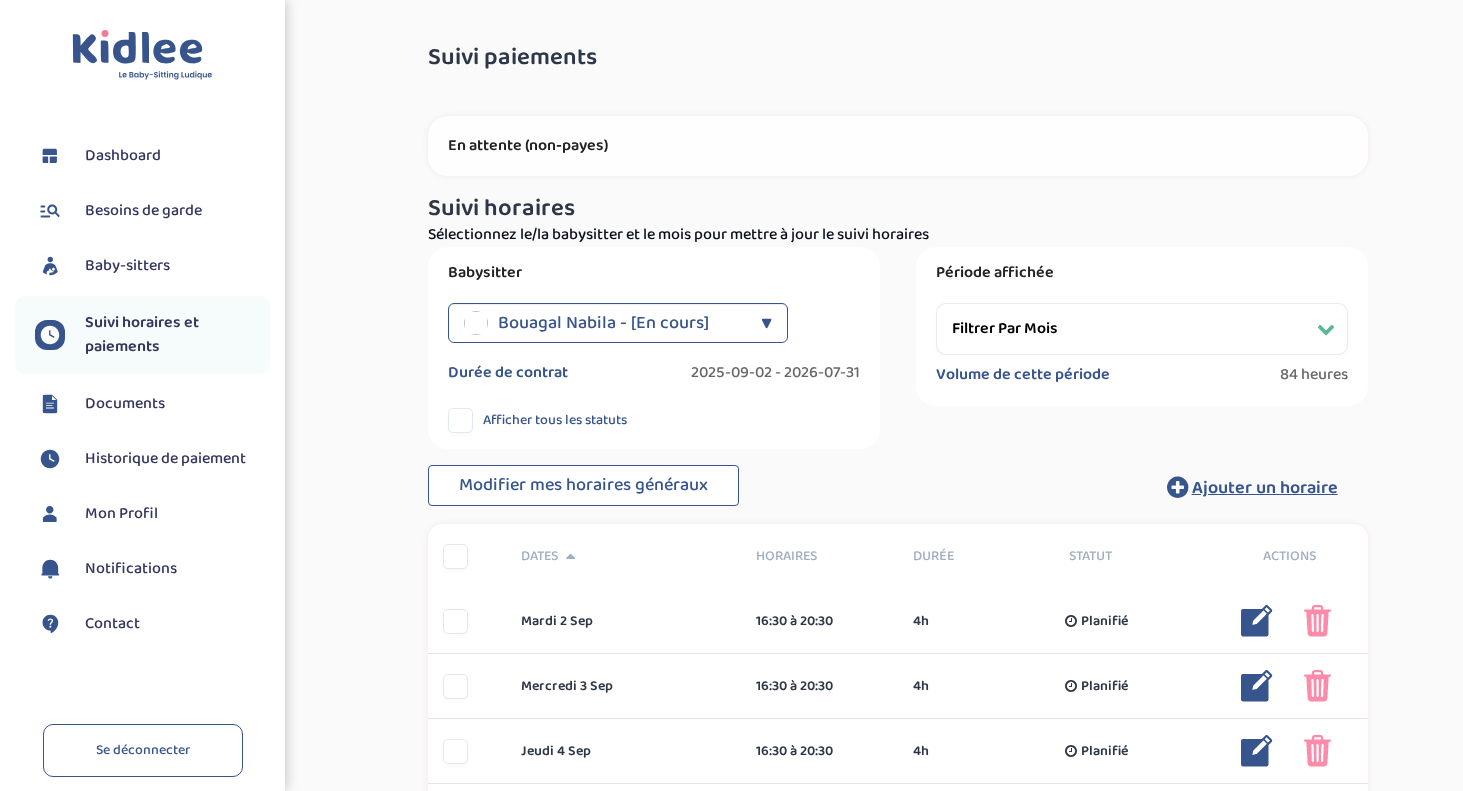 select on "[MONTH] [YEAR]" 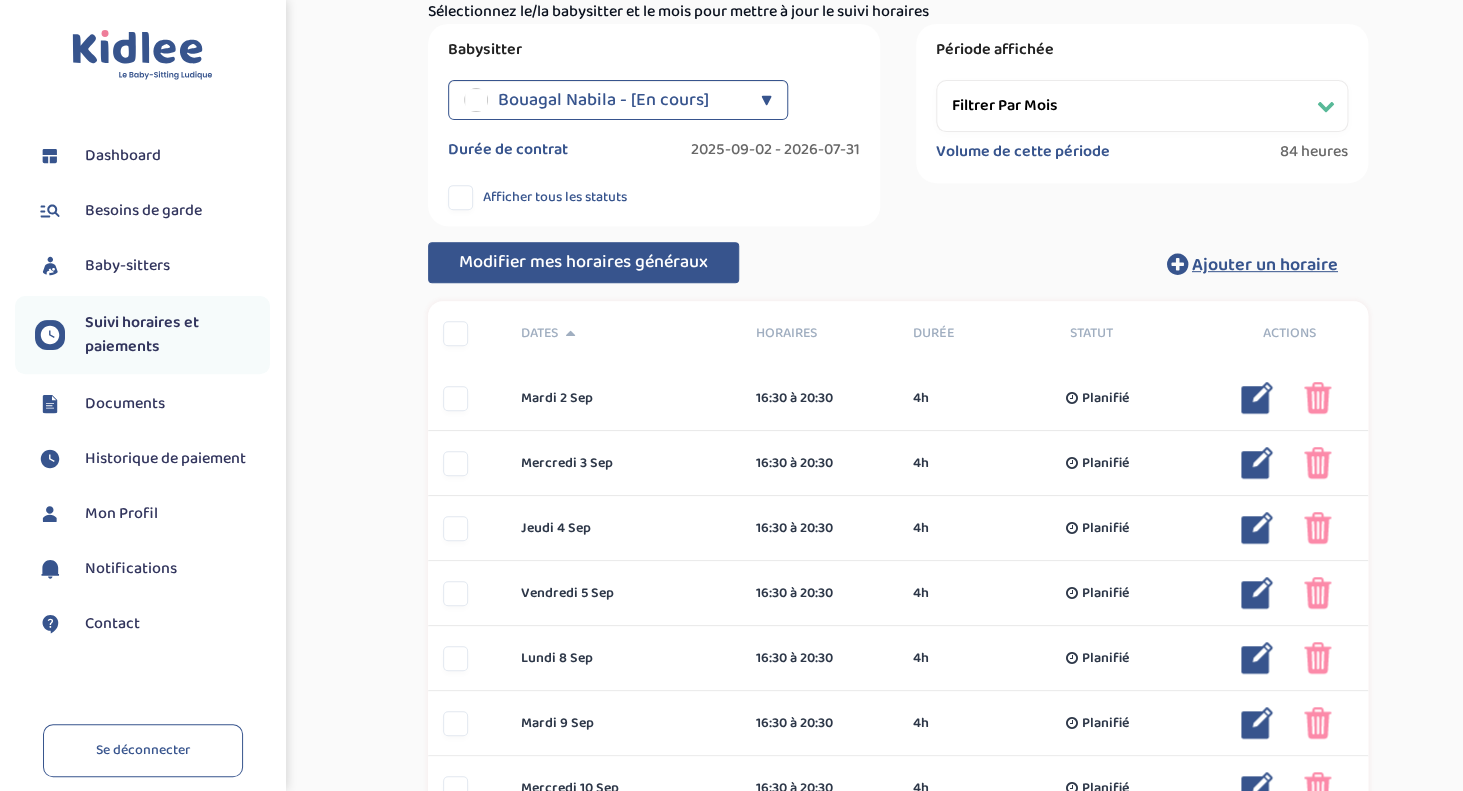 scroll, scrollTop: 236, scrollLeft: 0, axis: vertical 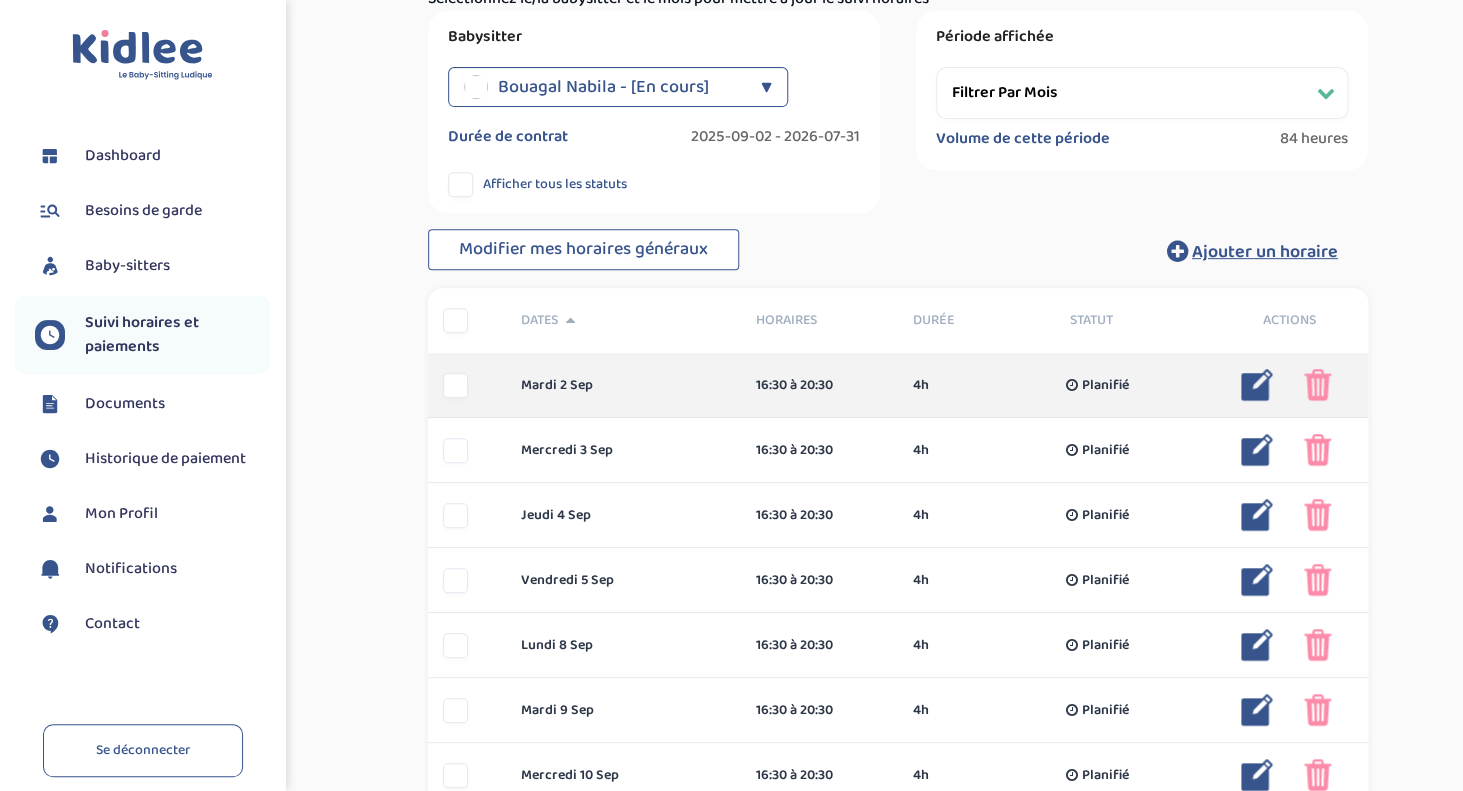 click at bounding box center (1257, 385) 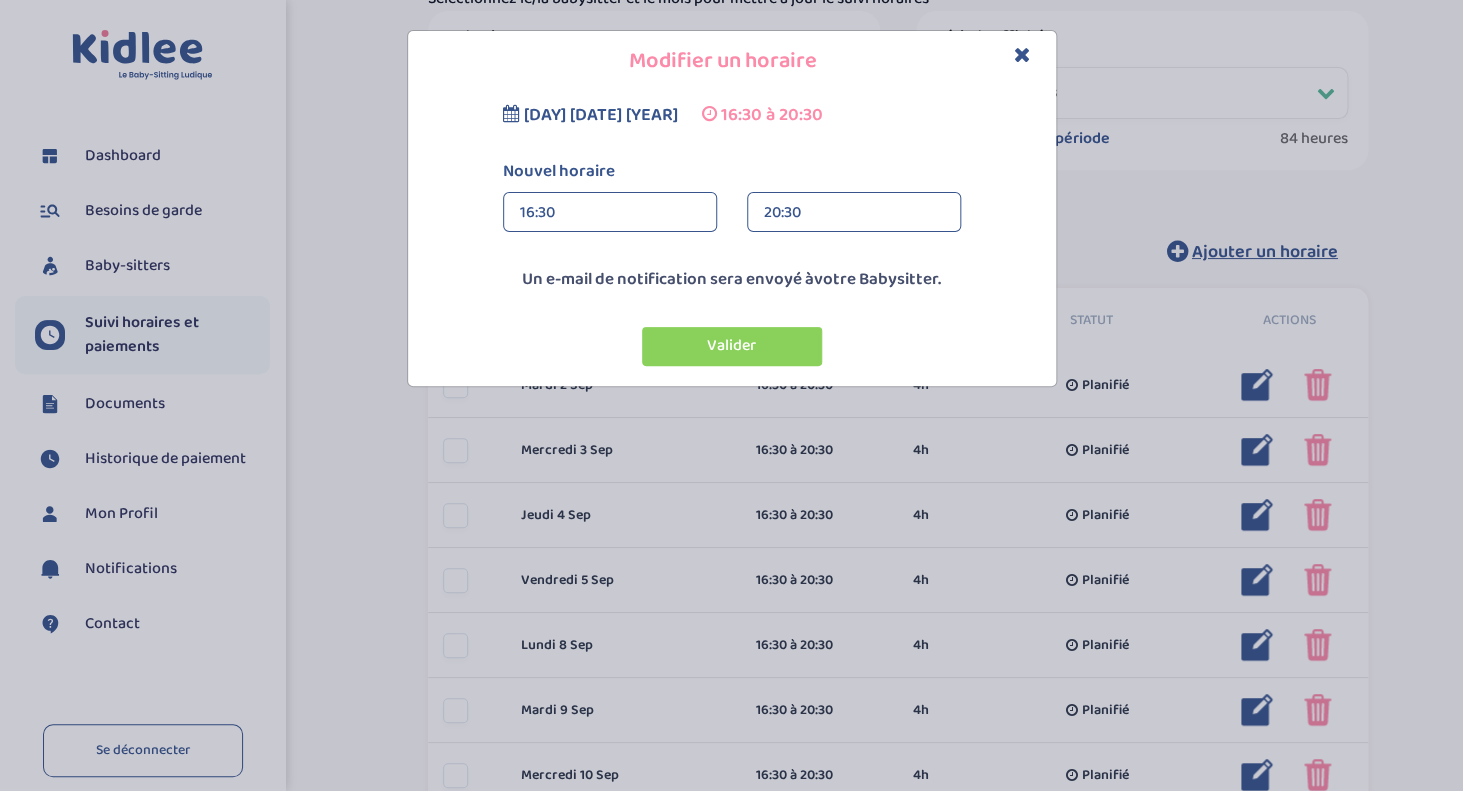 click on "[TIME]
[TIME] ([DURATION])
[TIME] ([DURATION])
[TIME] ([DURATION])
[TIME] ([DURATION])
[TIME] ([DURATION])
[TIME] ([DURATION])
[TIME] ([DURATION])
[TIME] ([DURATION])" at bounding box center (854, 212) 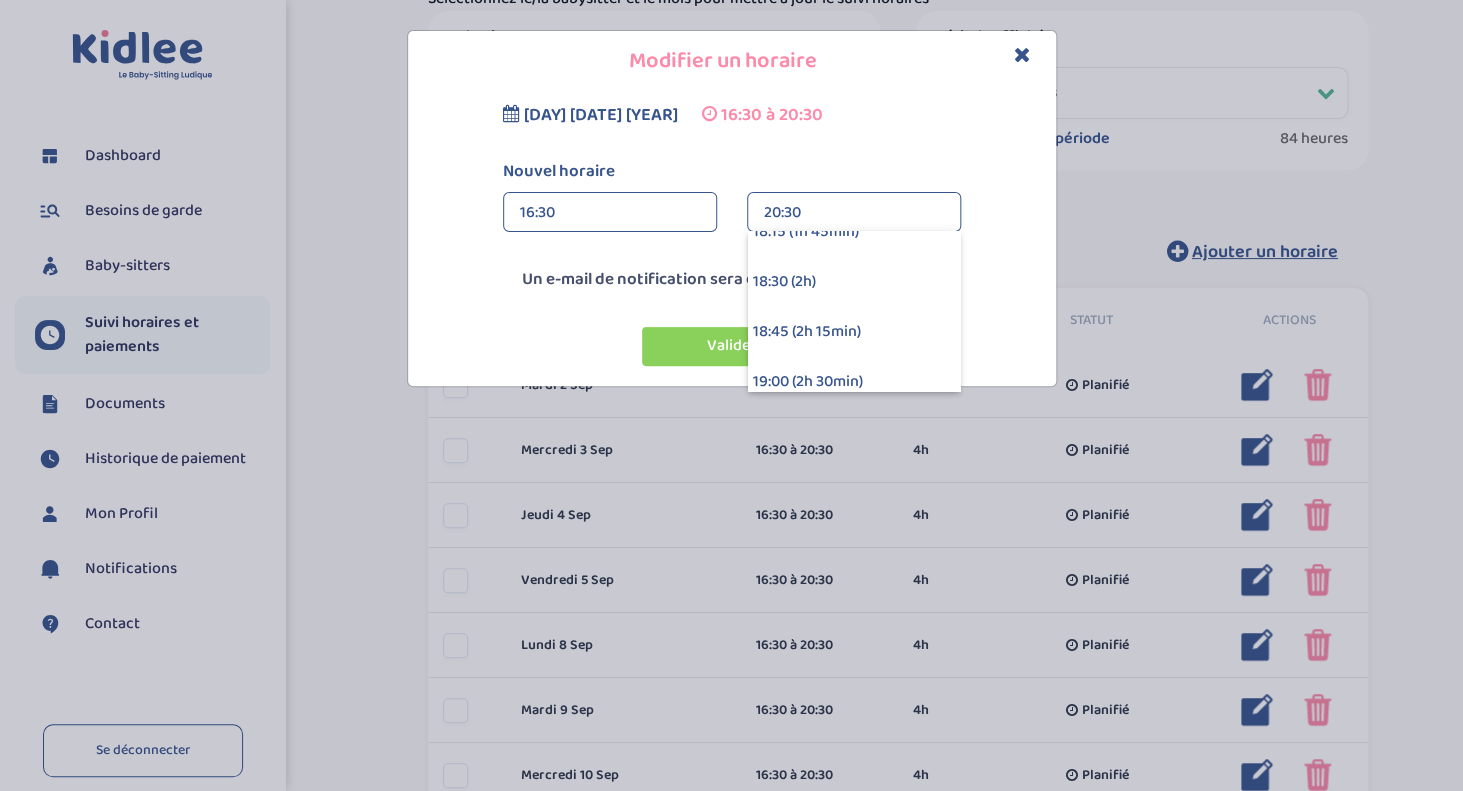 scroll, scrollTop: 338, scrollLeft: 0, axis: vertical 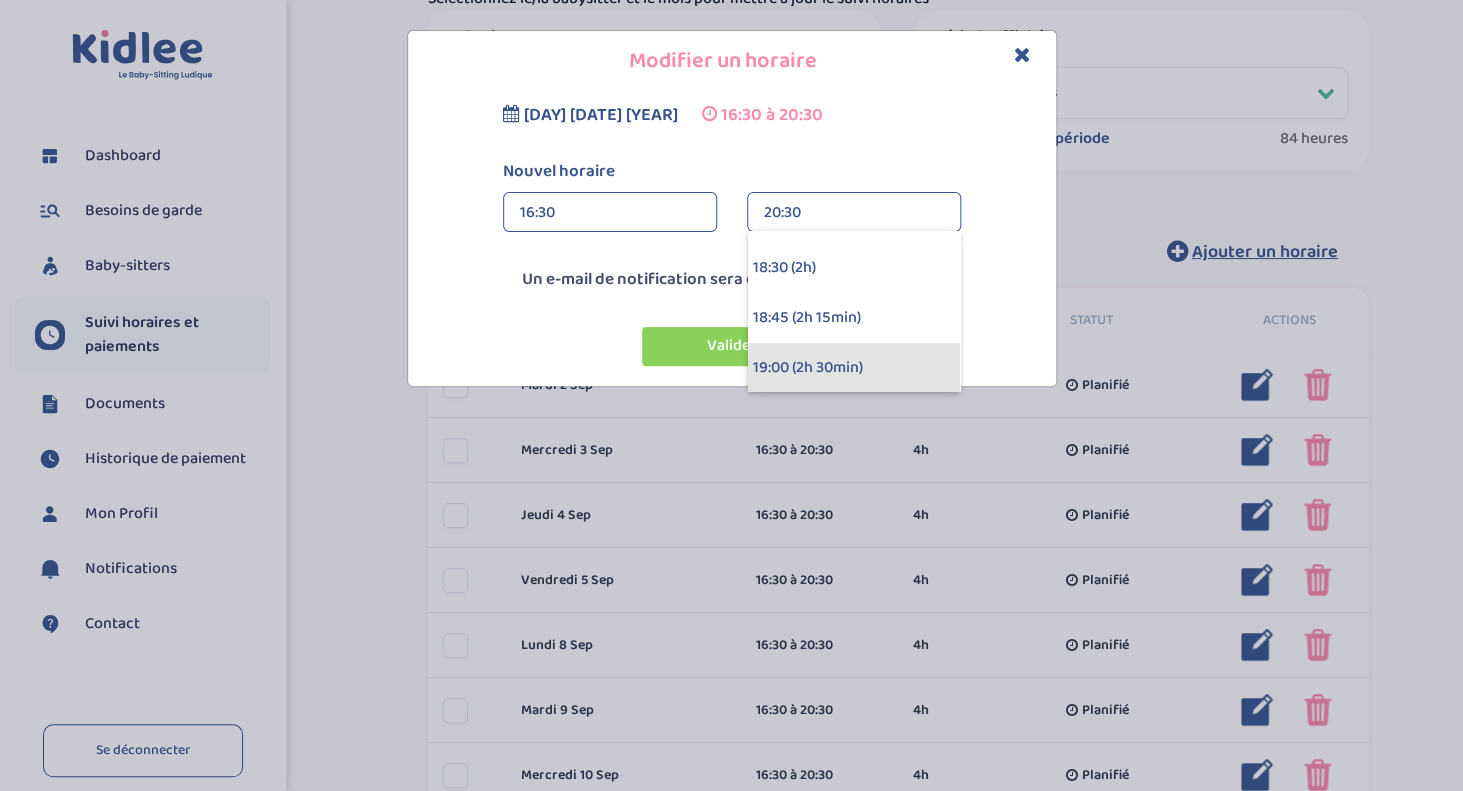 click on "19:00  (2h 30min)" at bounding box center (854, 368) 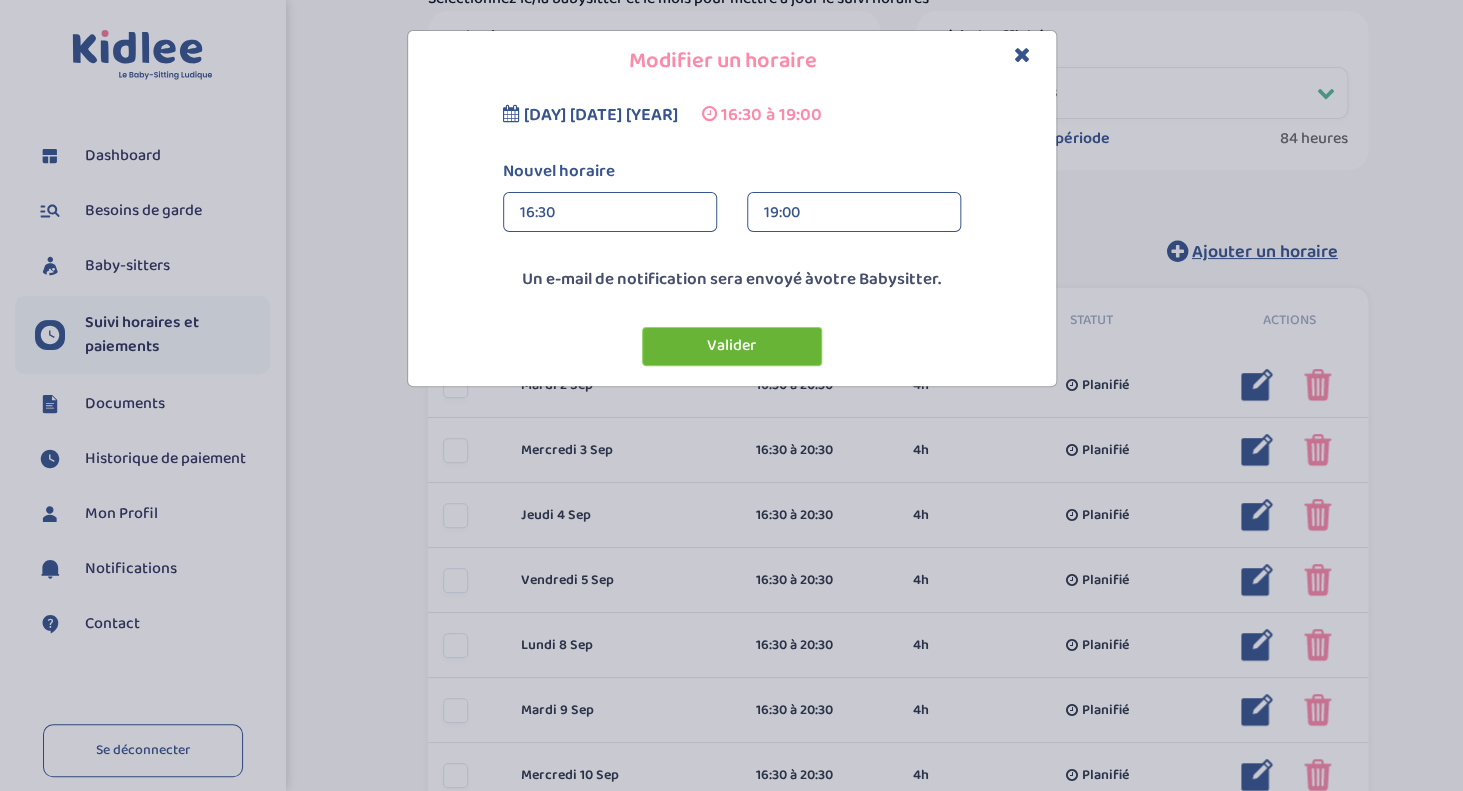 click on "Valider" at bounding box center [732, 346] 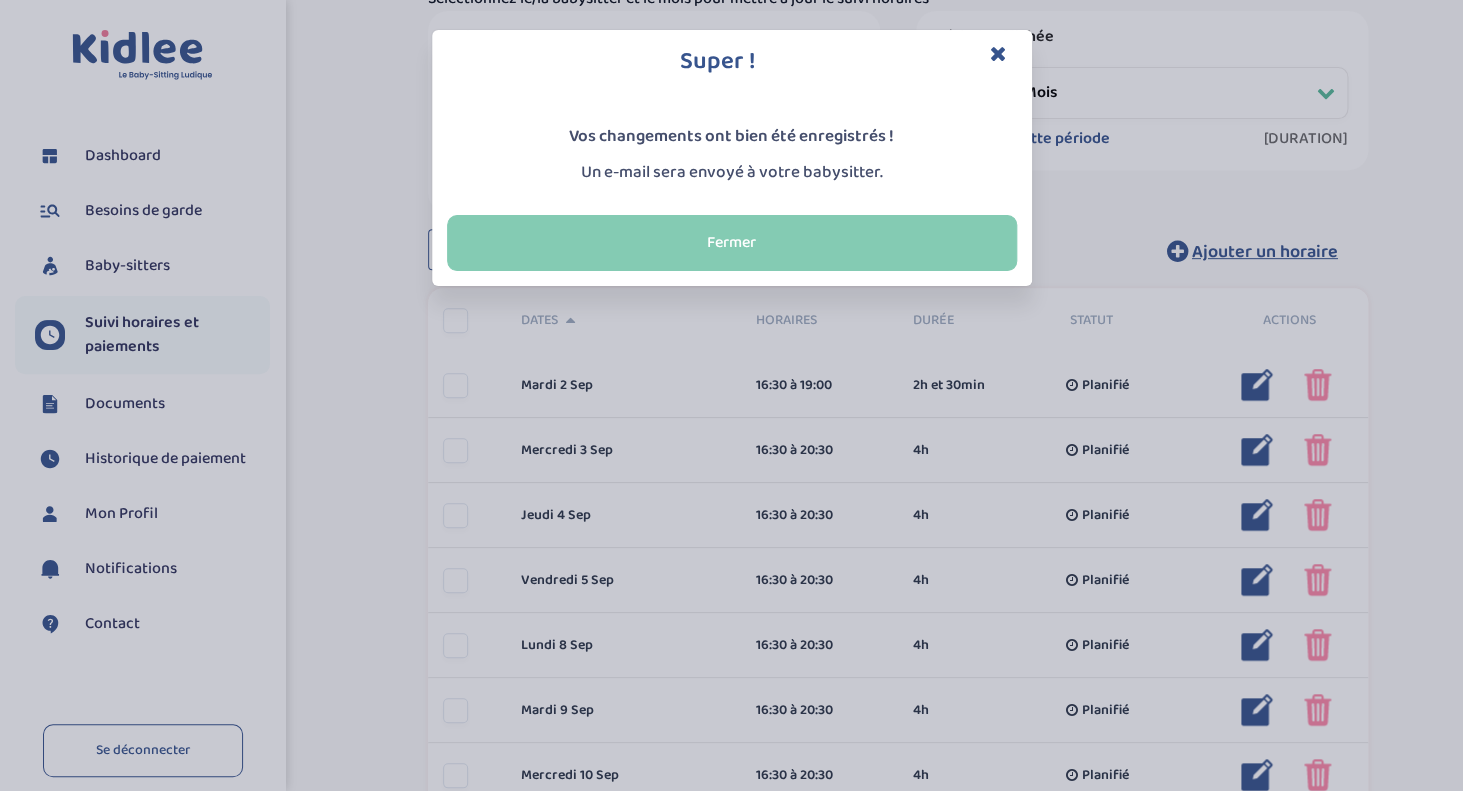 click on "Fermer" at bounding box center (732, 243) 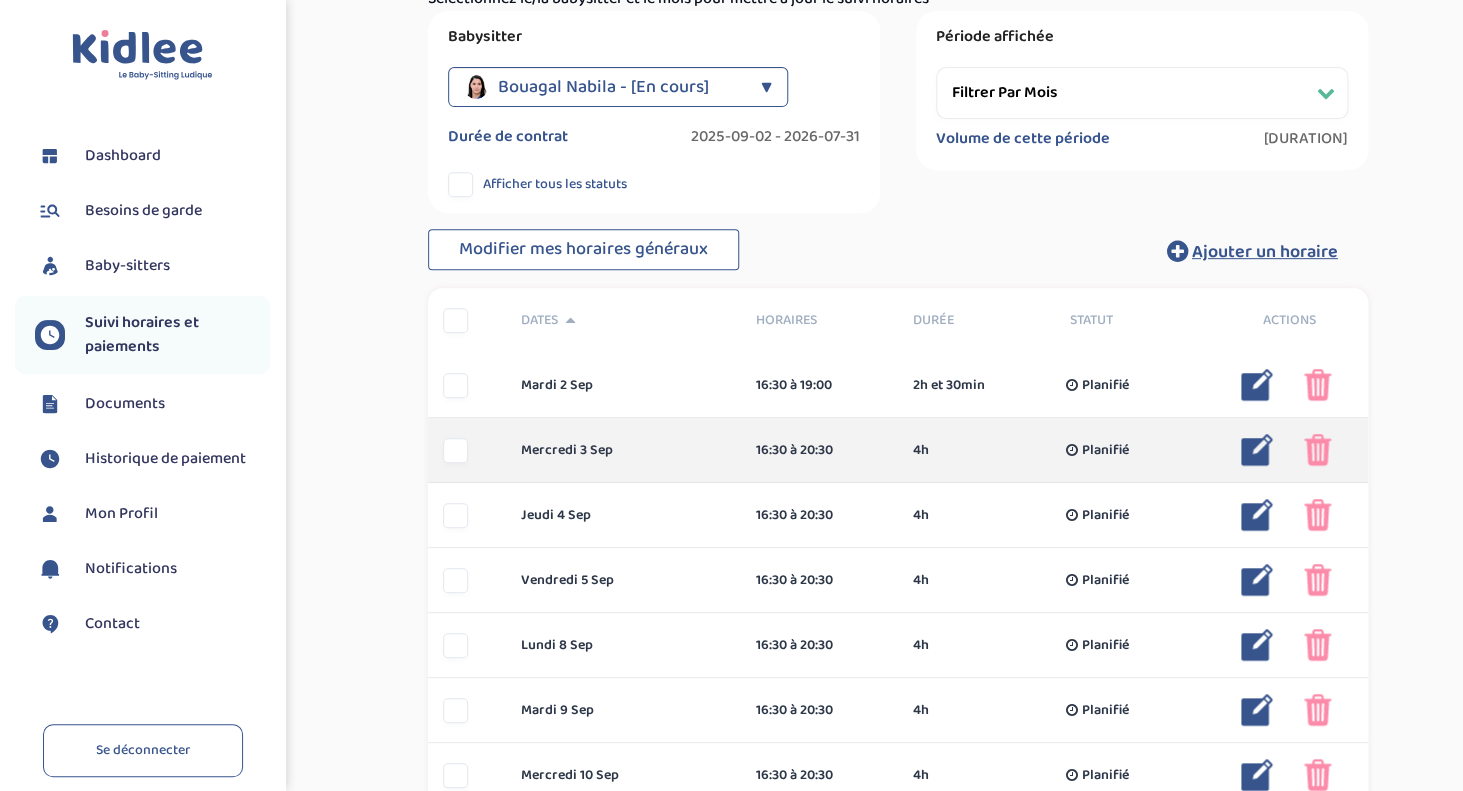 click at bounding box center (1257, 450) 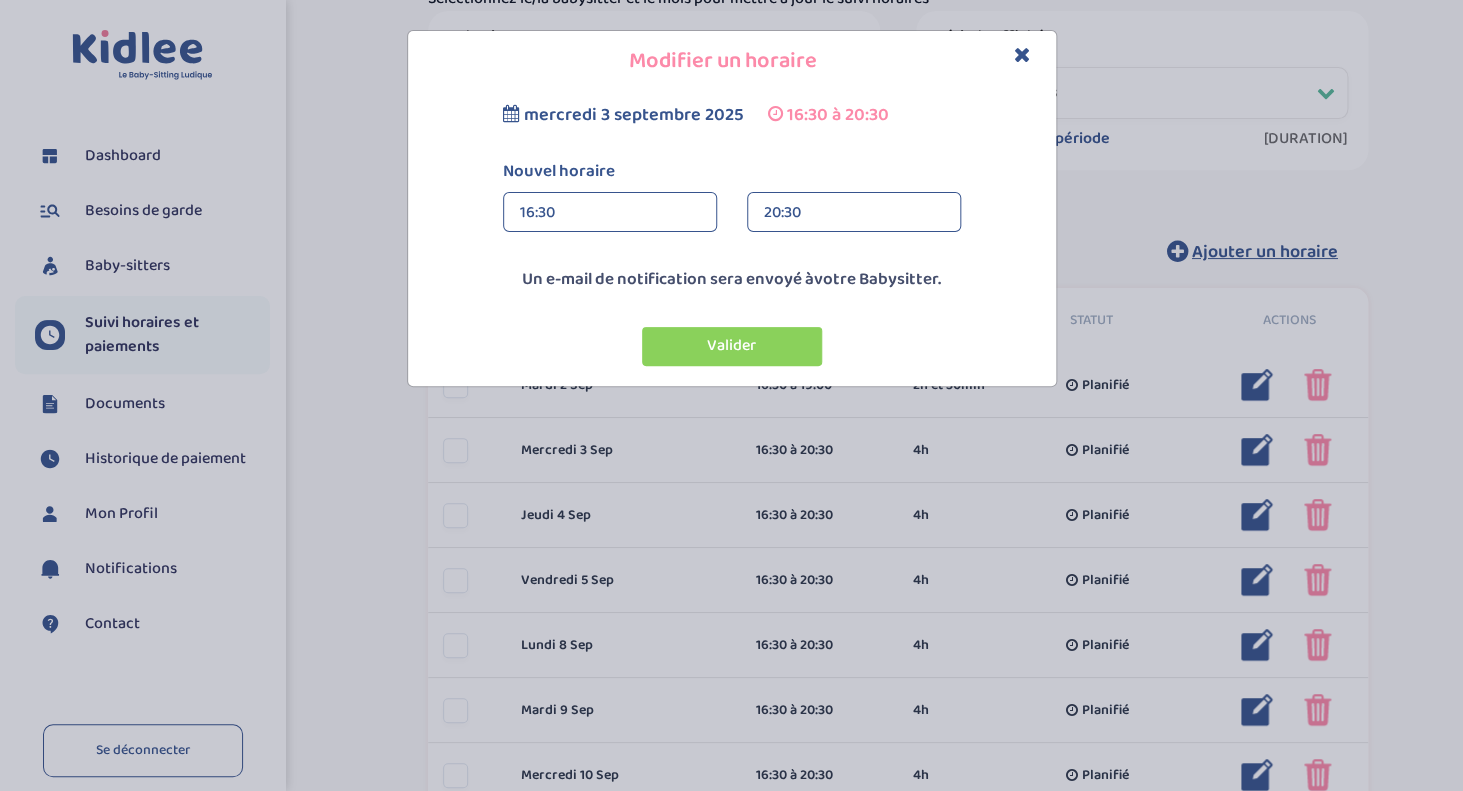 click on "16:30" at bounding box center (610, 213) 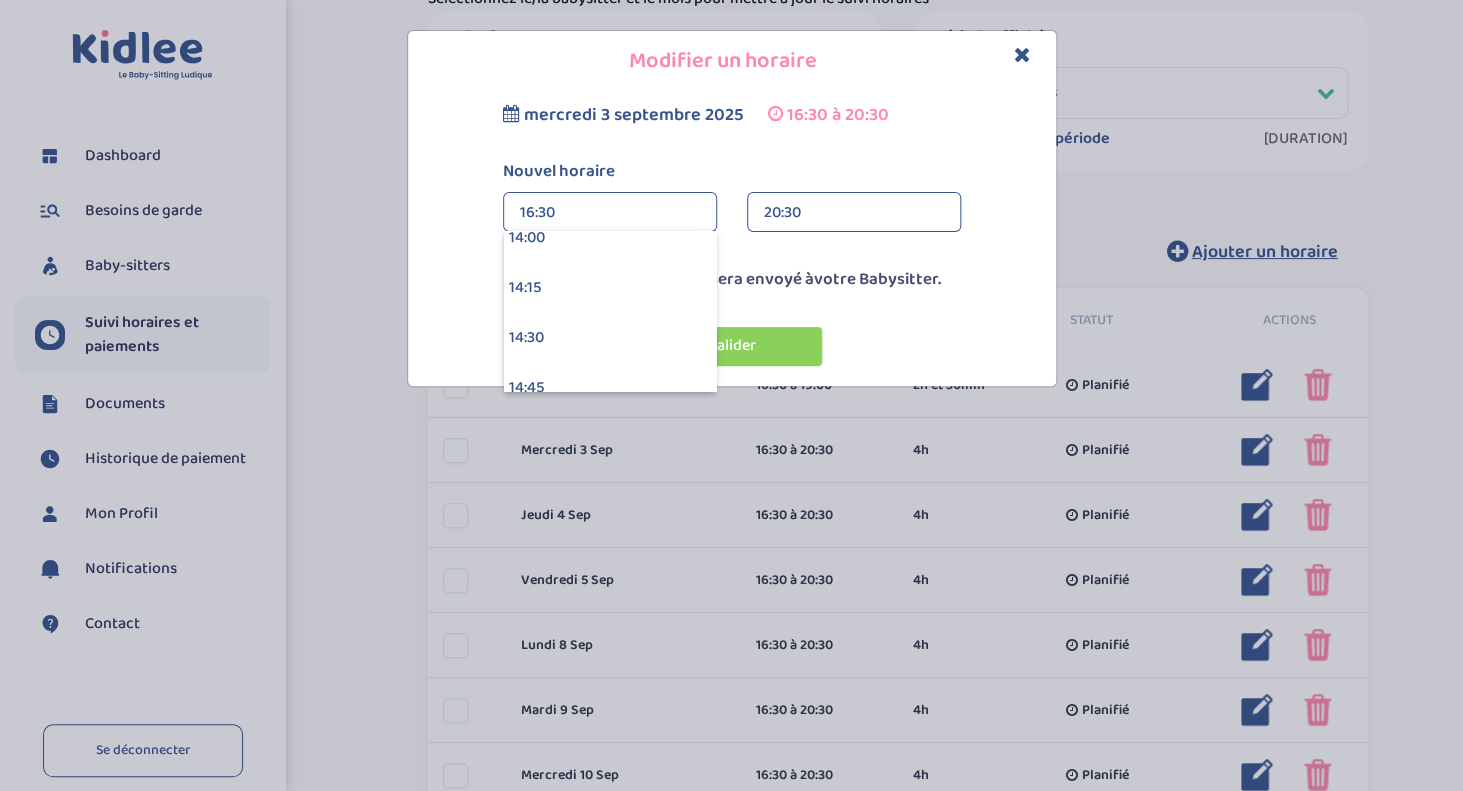 scroll, scrollTop: 2819, scrollLeft: 0, axis: vertical 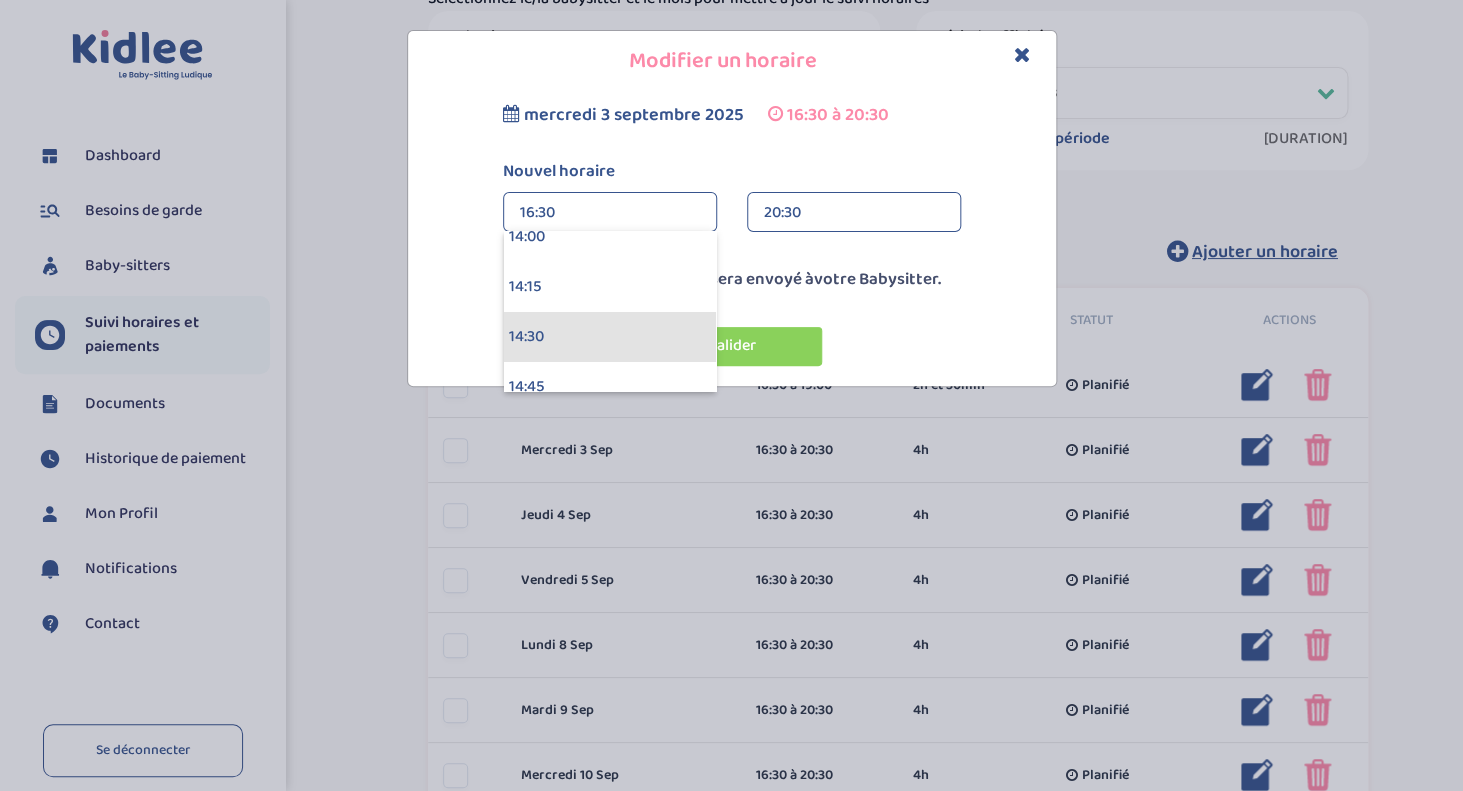 click on "14:30" at bounding box center [610, 337] 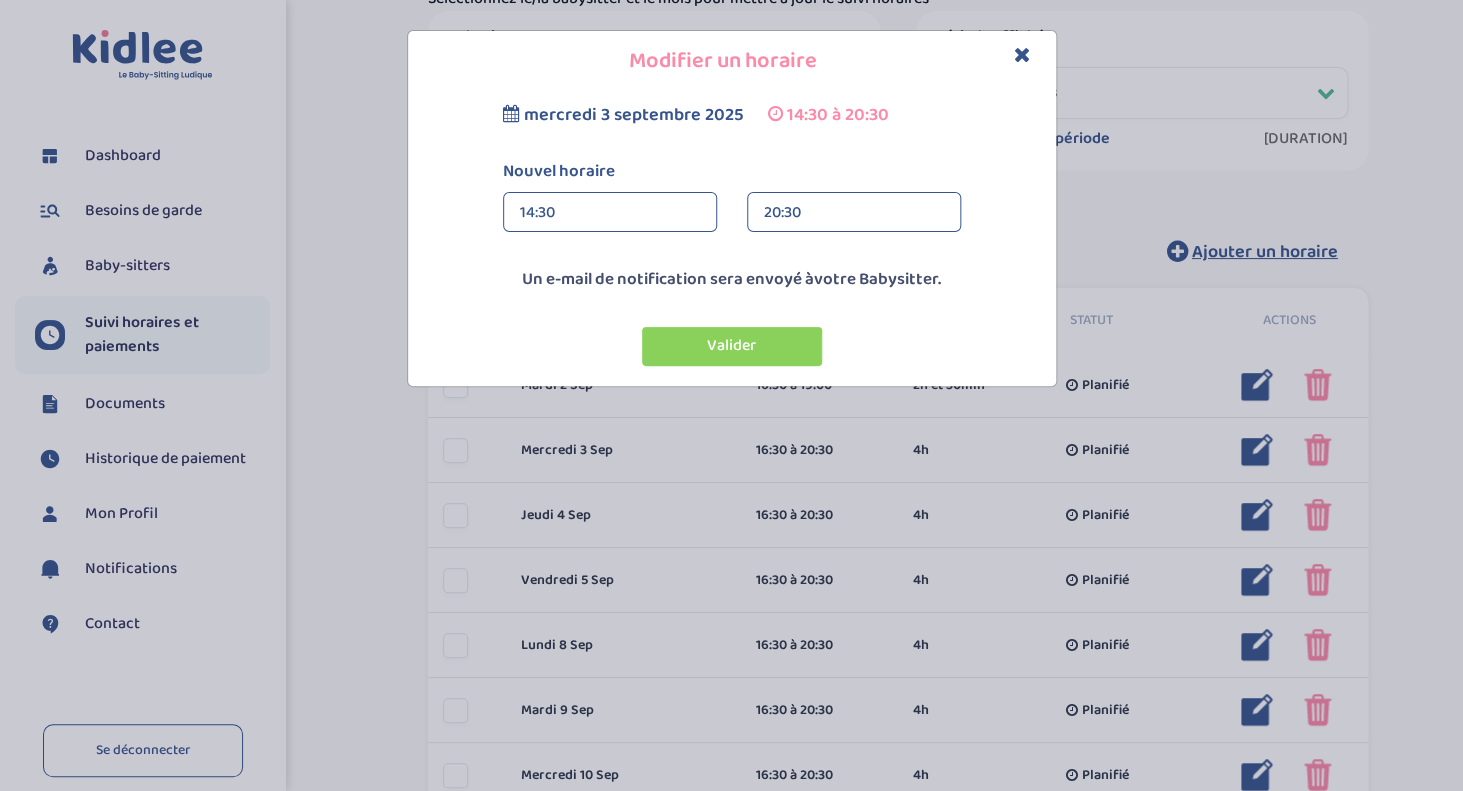 click on "20:30" at bounding box center [854, 213] 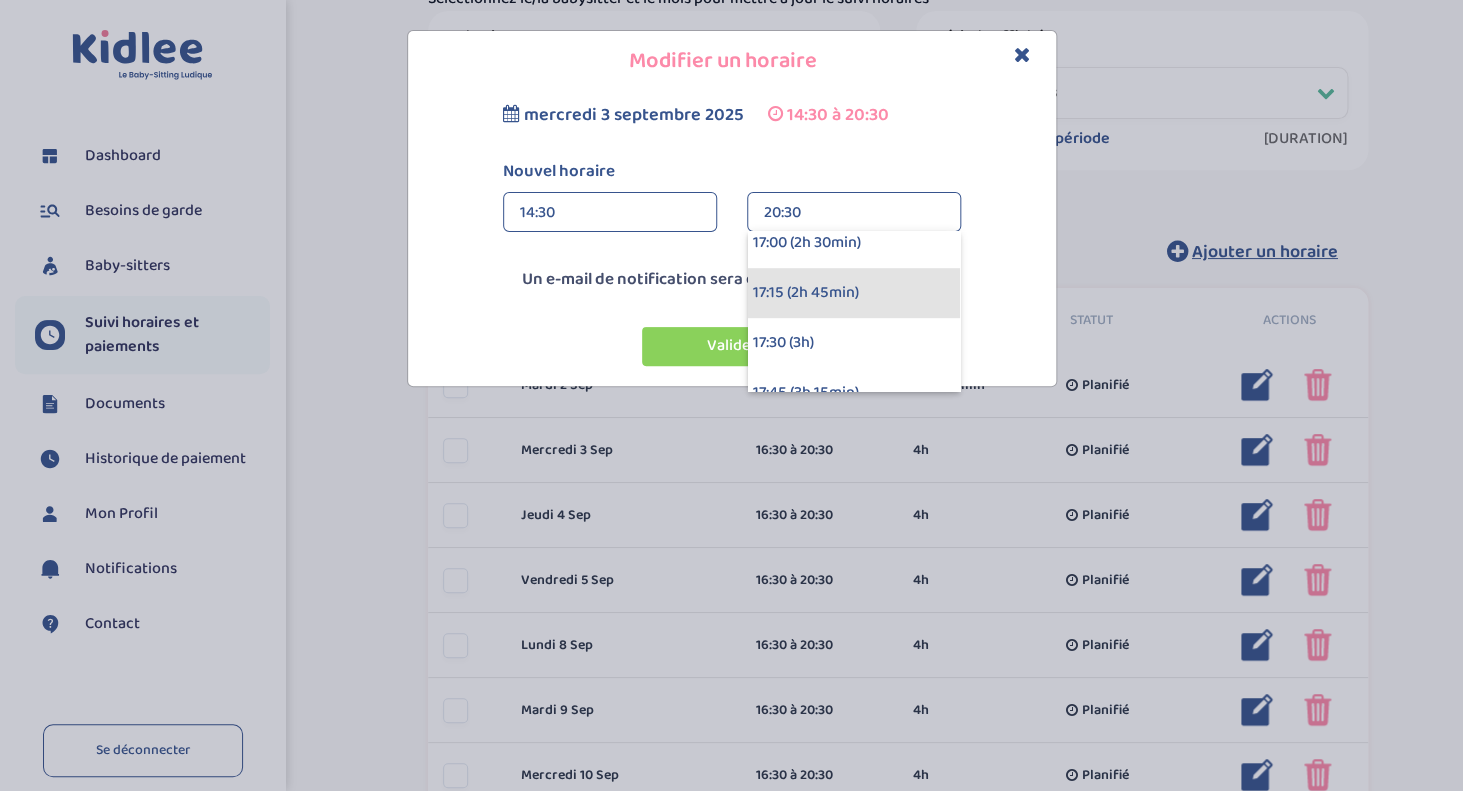 scroll, scrollTop: 465, scrollLeft: 0, axis: vertical 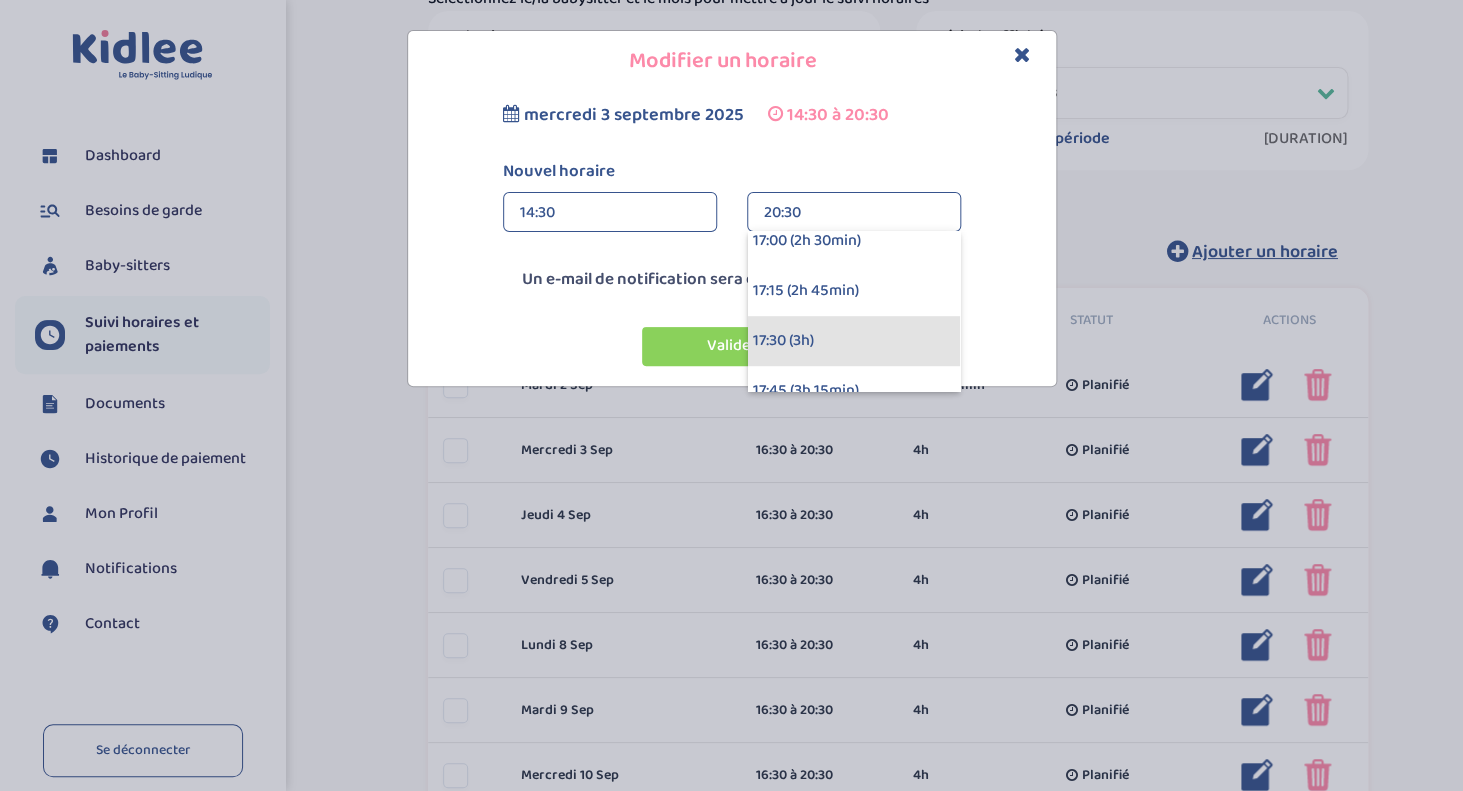 click on "17:30  (3h)" at bounding box center [854, 341] 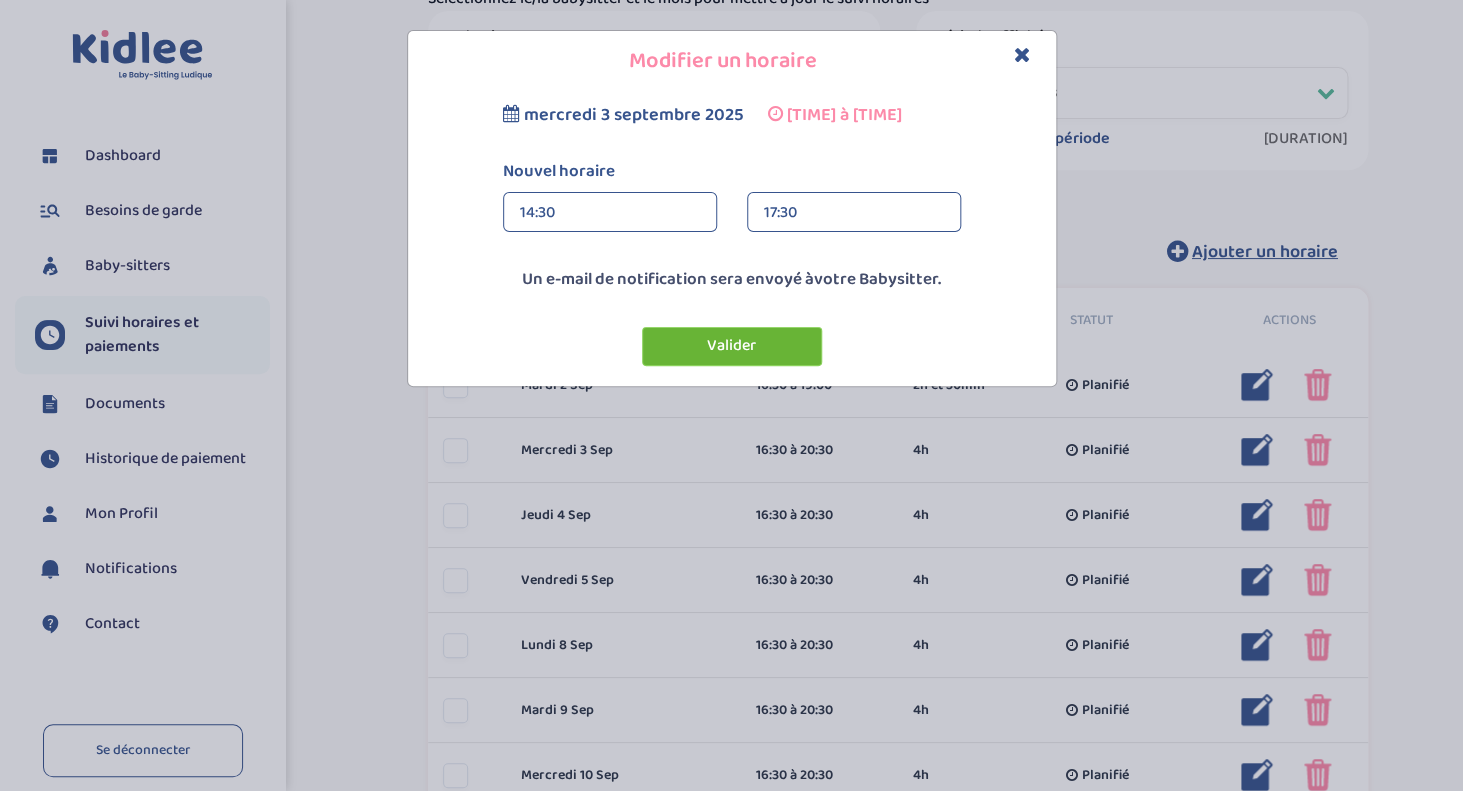 click on "Valider" at bounding box center (732, 346) 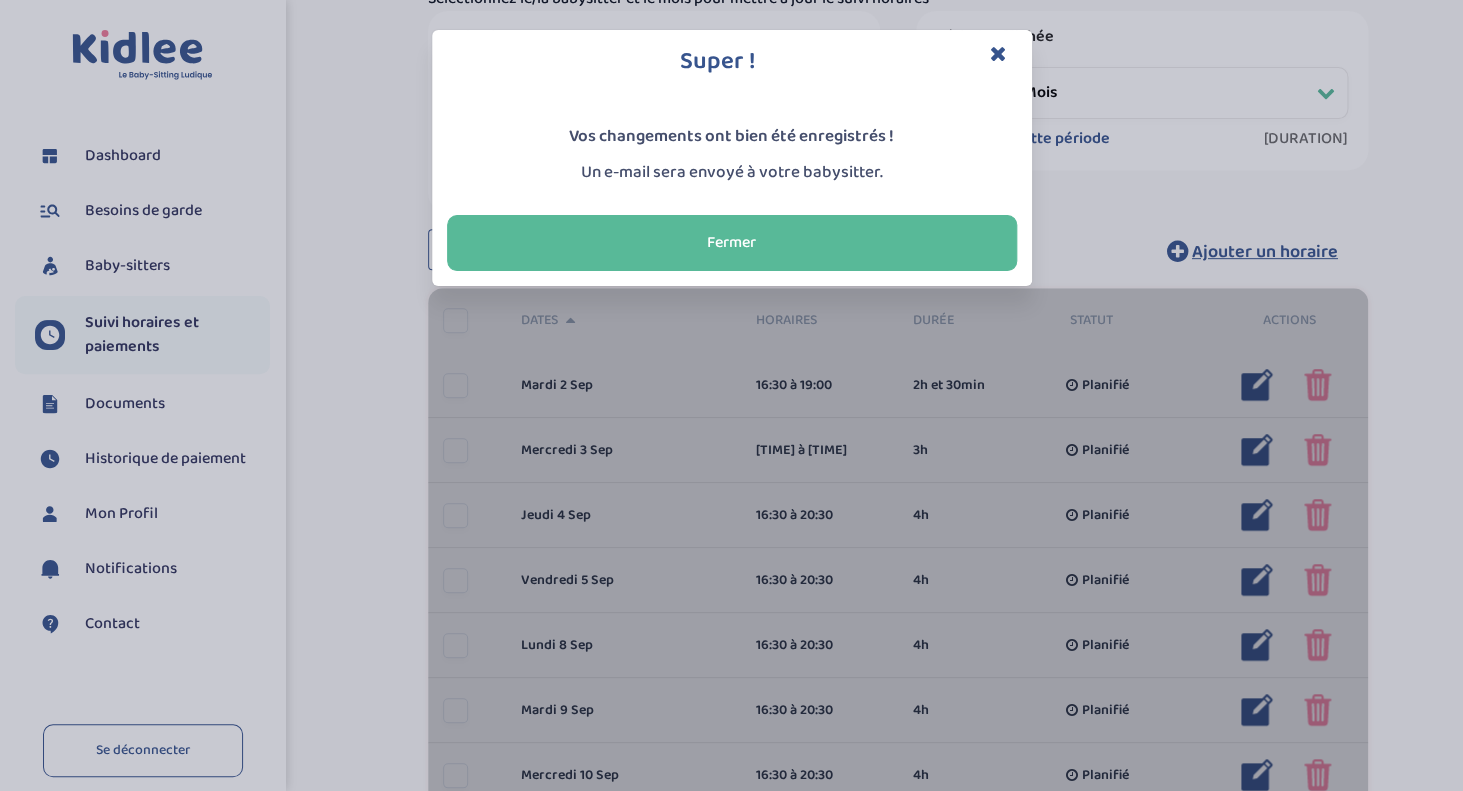 click at bounding box center (998, 53) 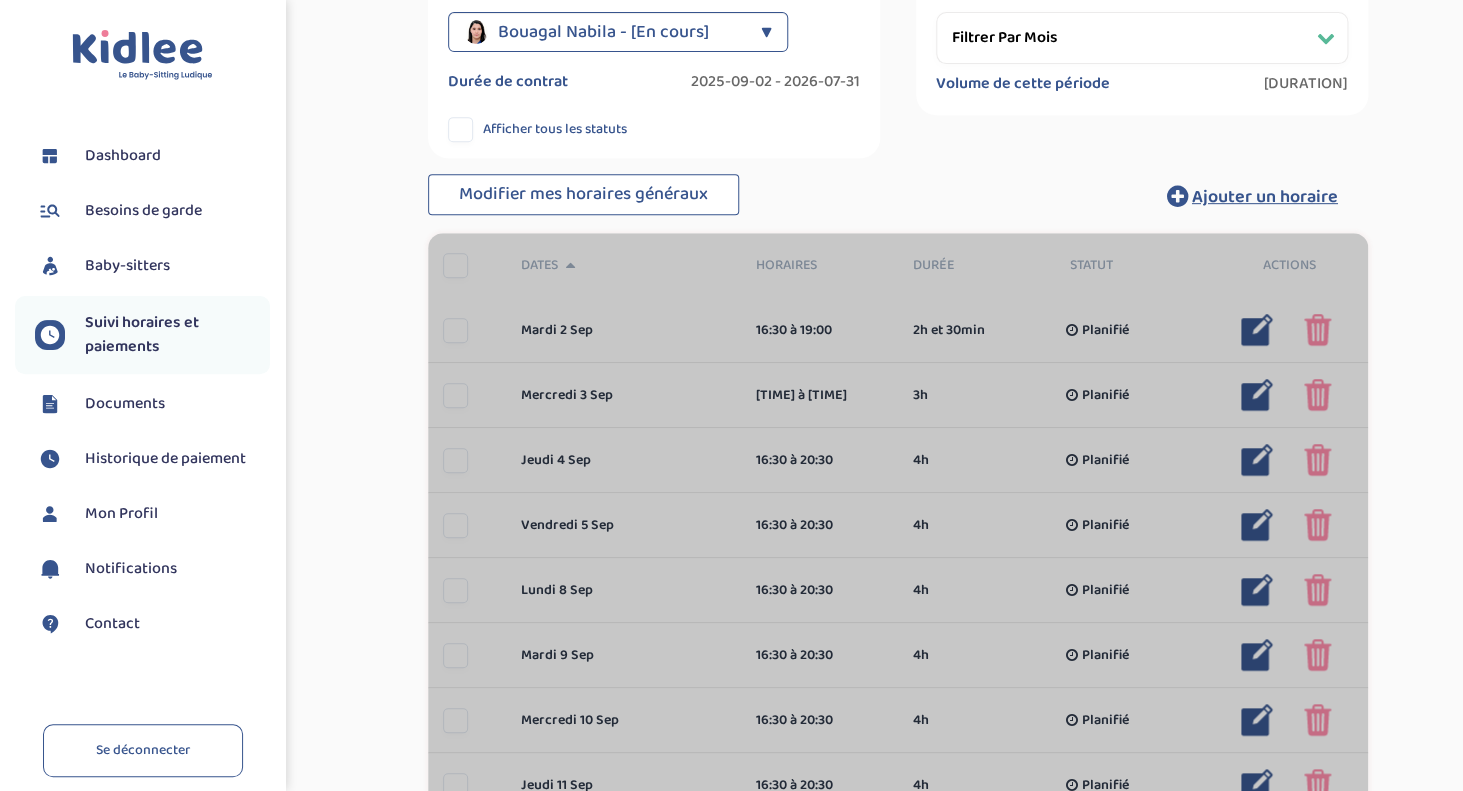 scroll, scrollTop: 300, scrollLeft: 0, axis: vertical 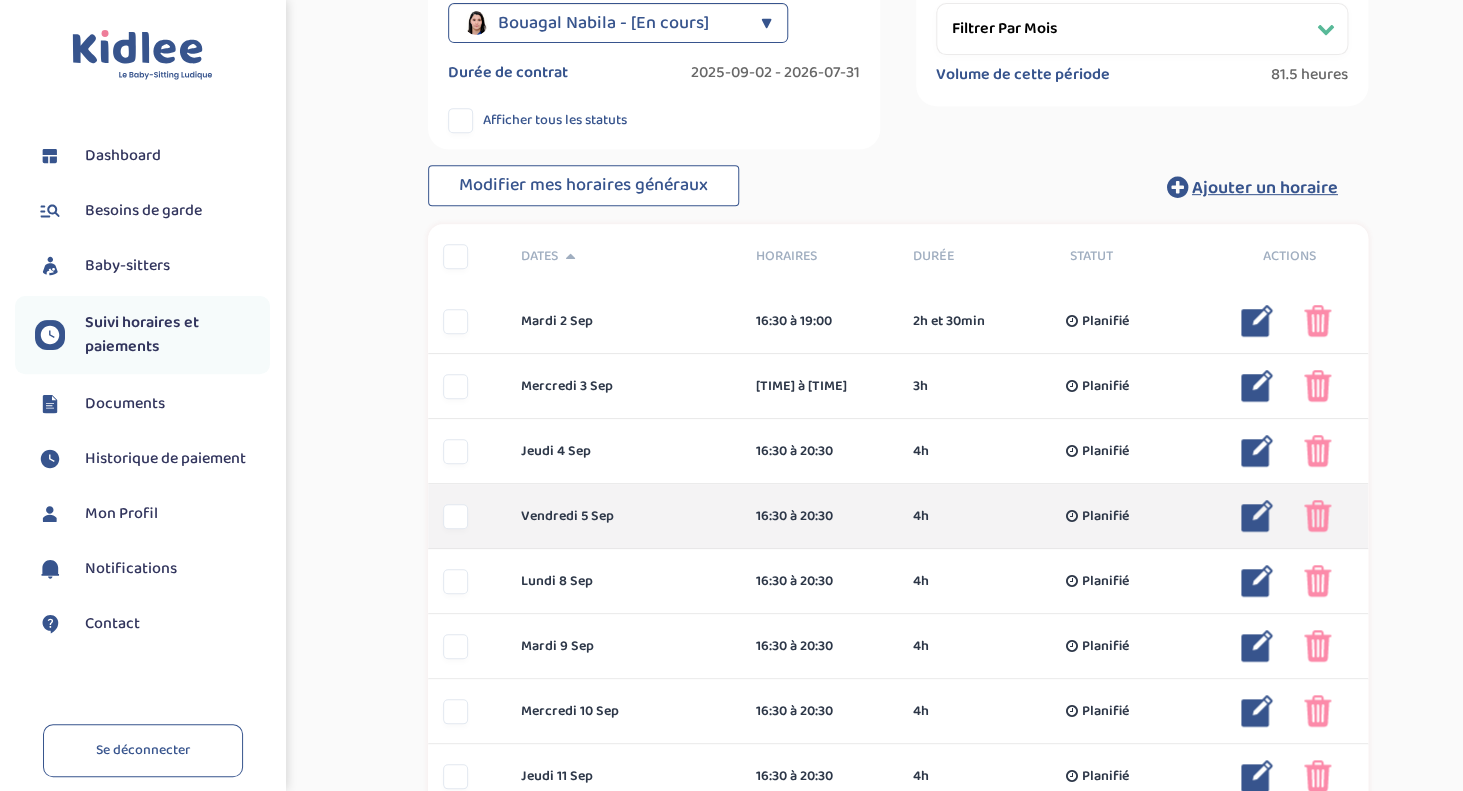 click at bounding box center (1257, 516) 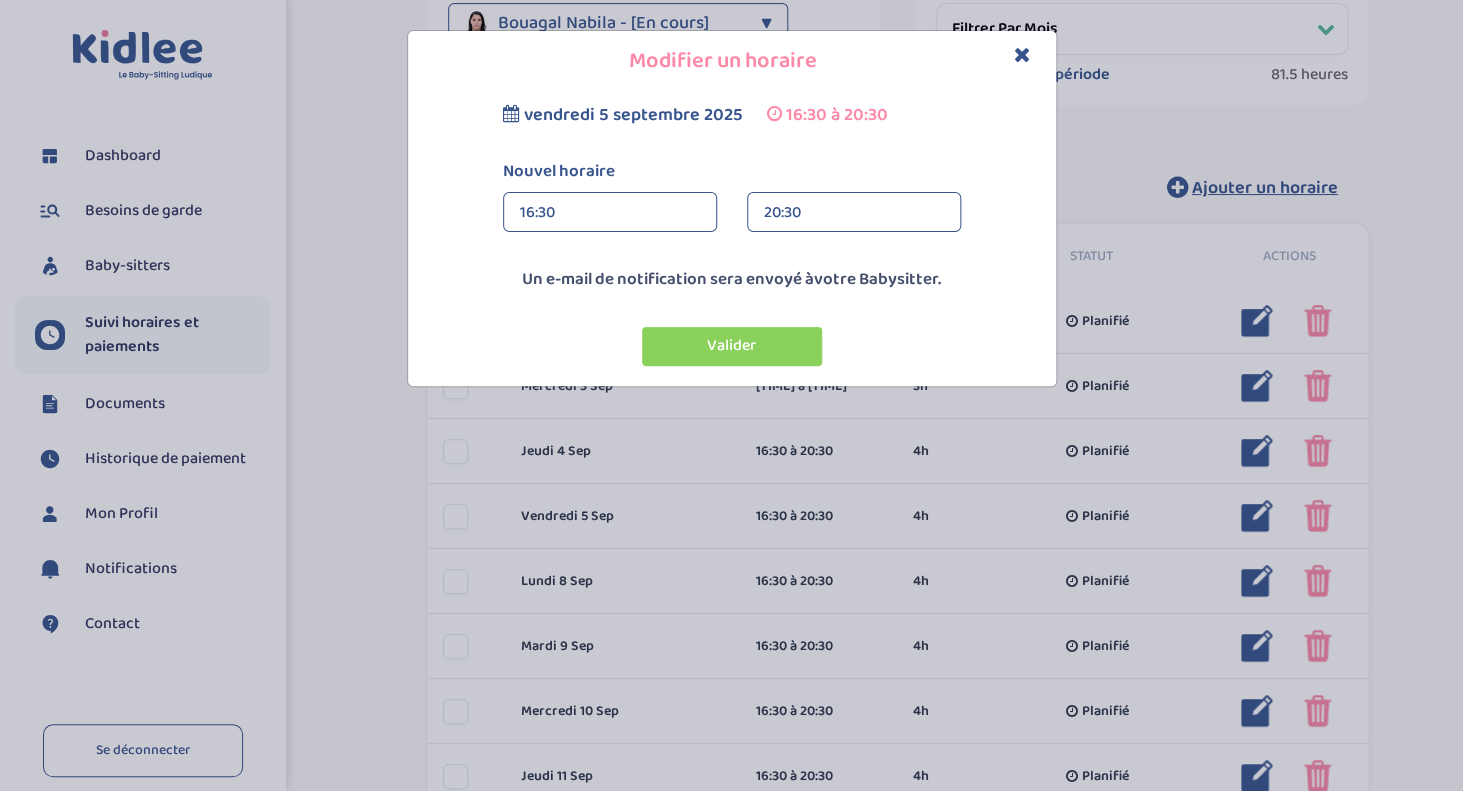 click on "20:30" at bounding box center [854, 213] 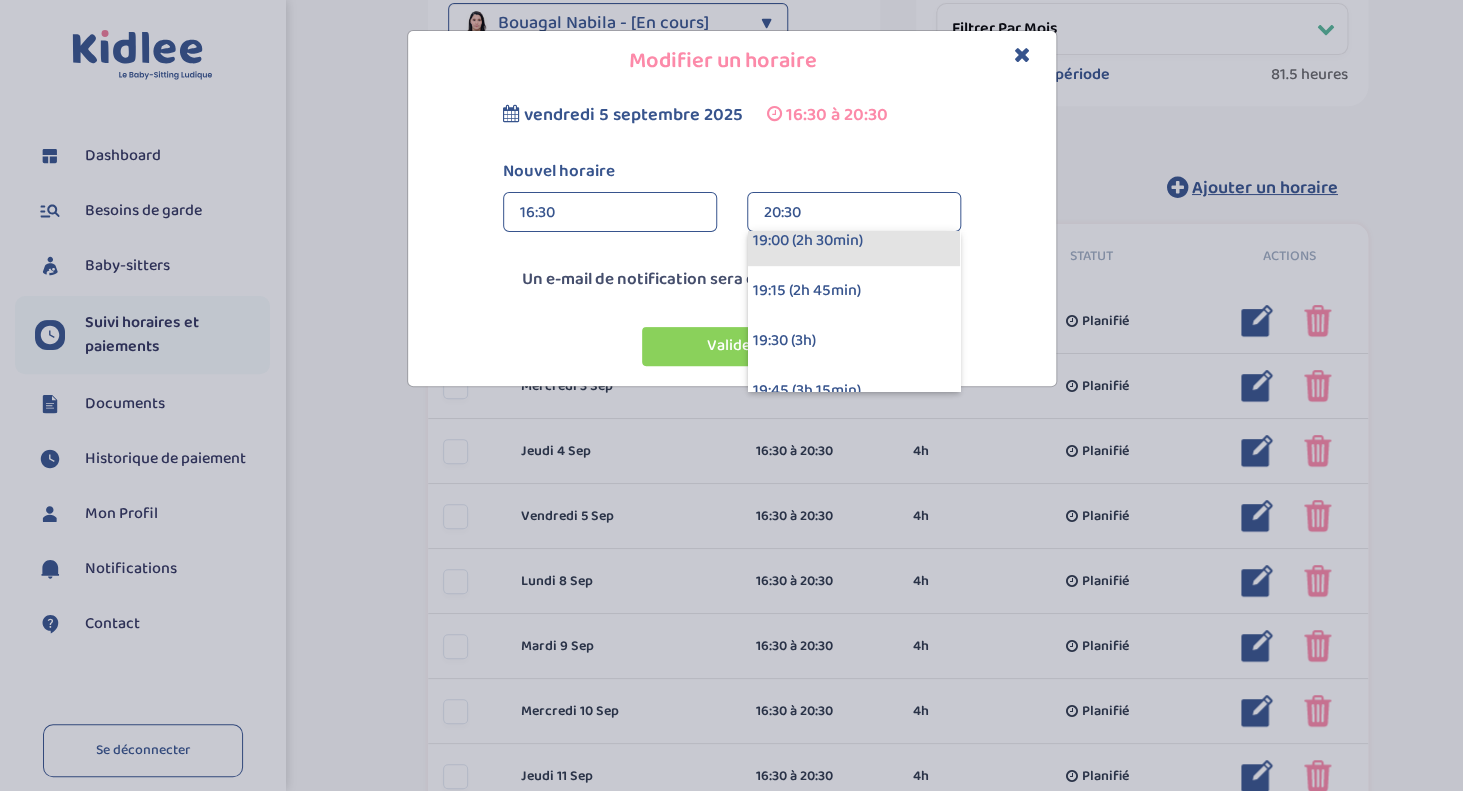 click on "19:00  (2h 30min)" at bounding box center [854, 241] 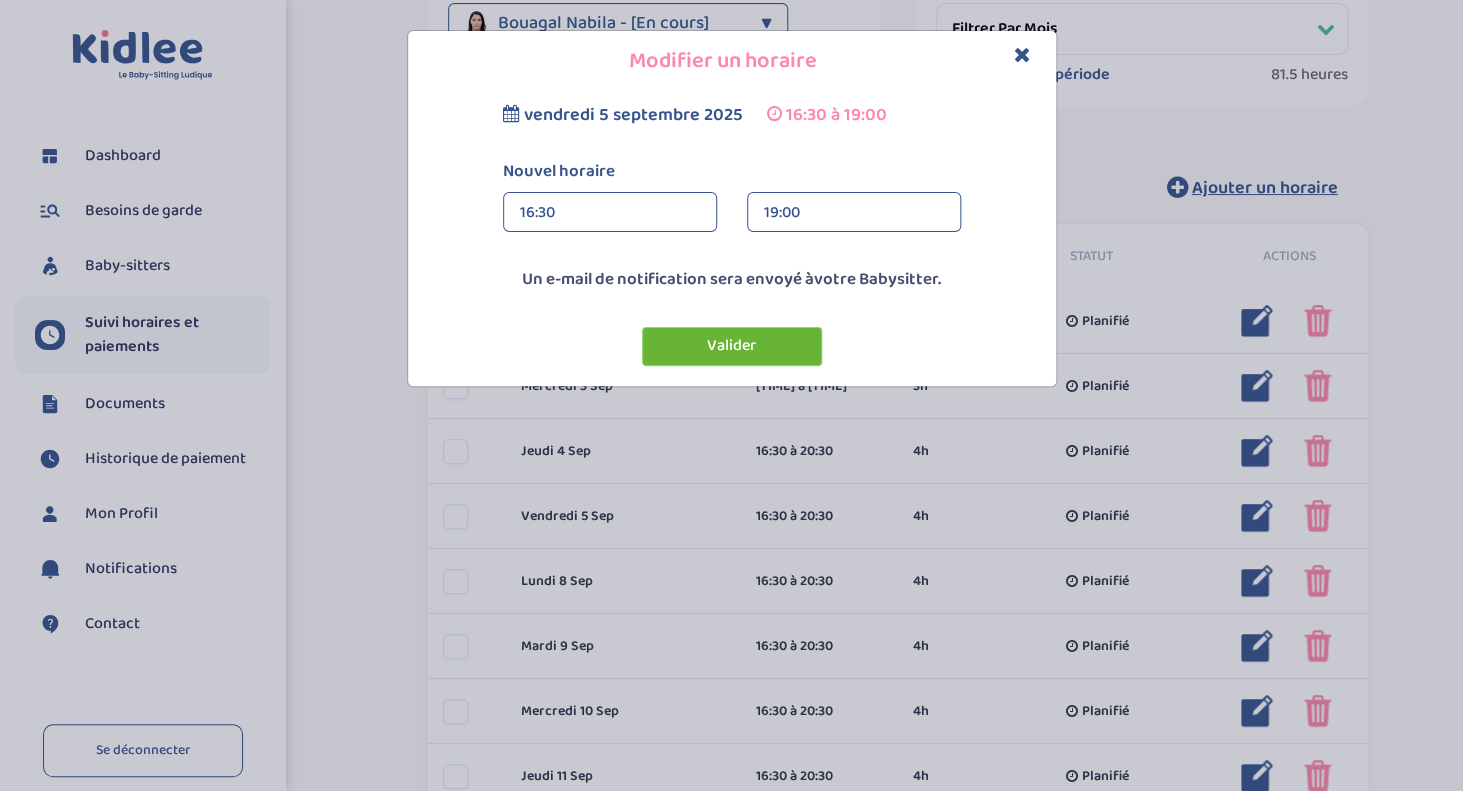 click on "Valider" at bounding box center (732, 346) 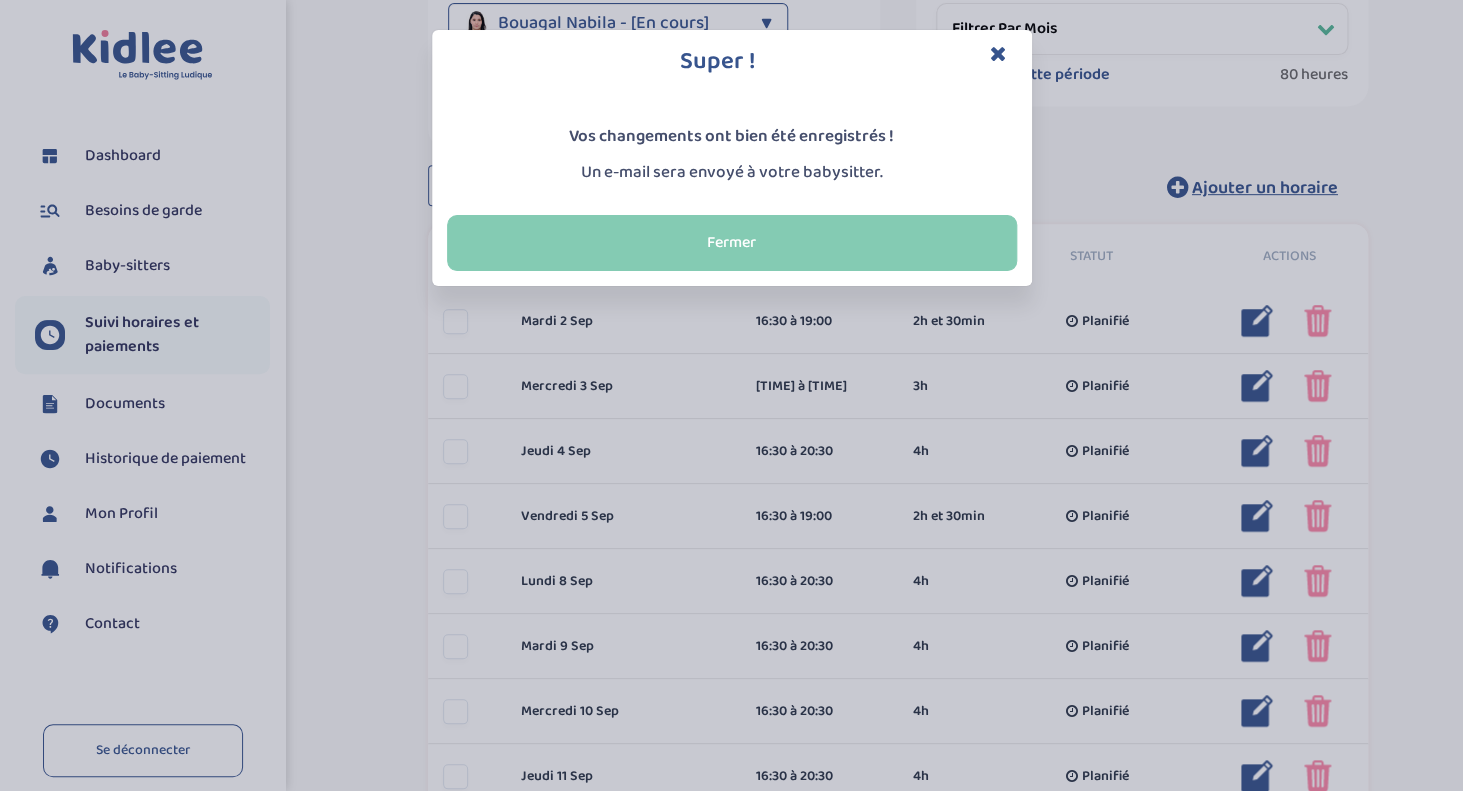 click on "Fermer" at bounding box center [732, 243] 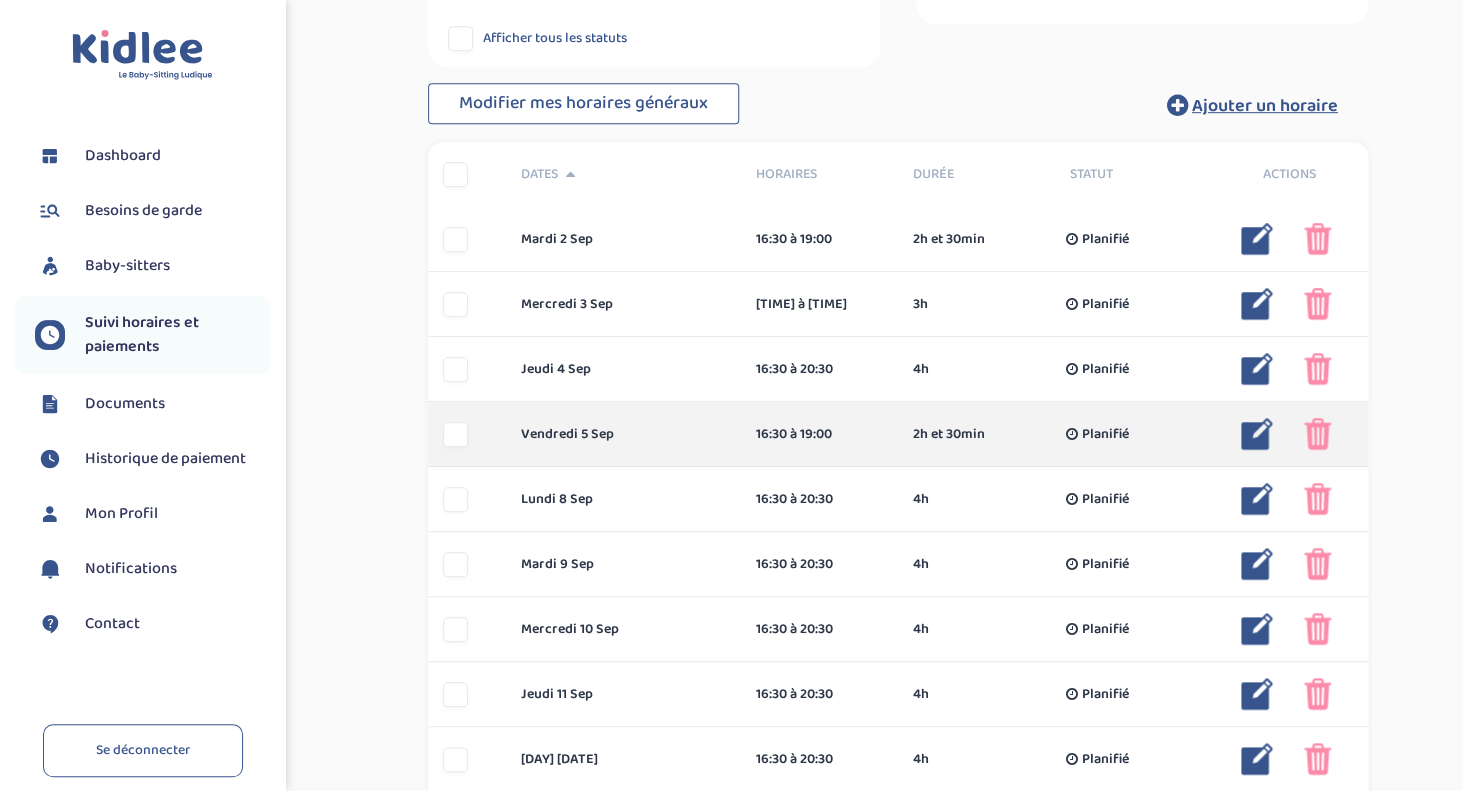 scroll, scrollTop: 390, scrollLeft: 0, axis: vertical 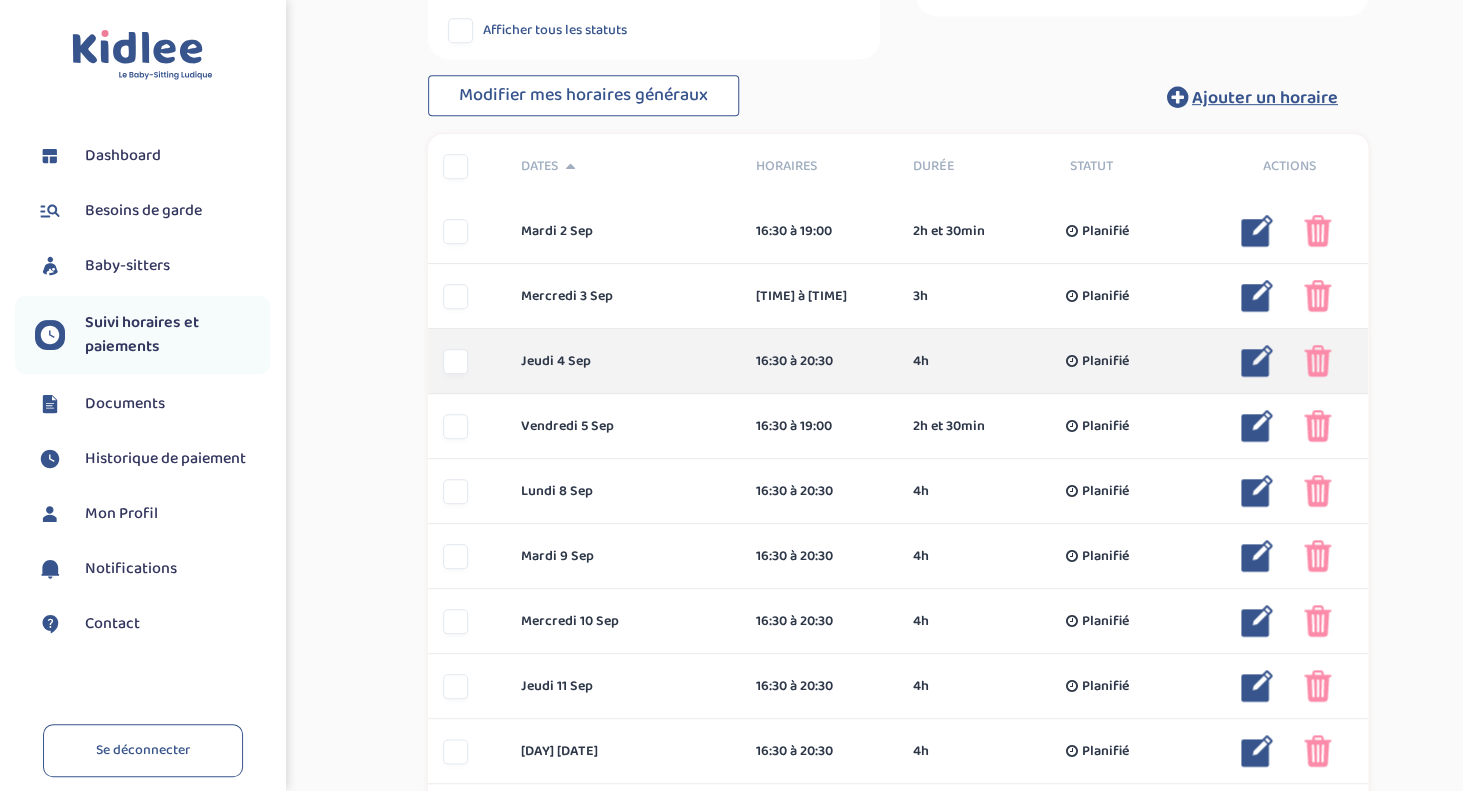 click at bounding box center (1257, 361) 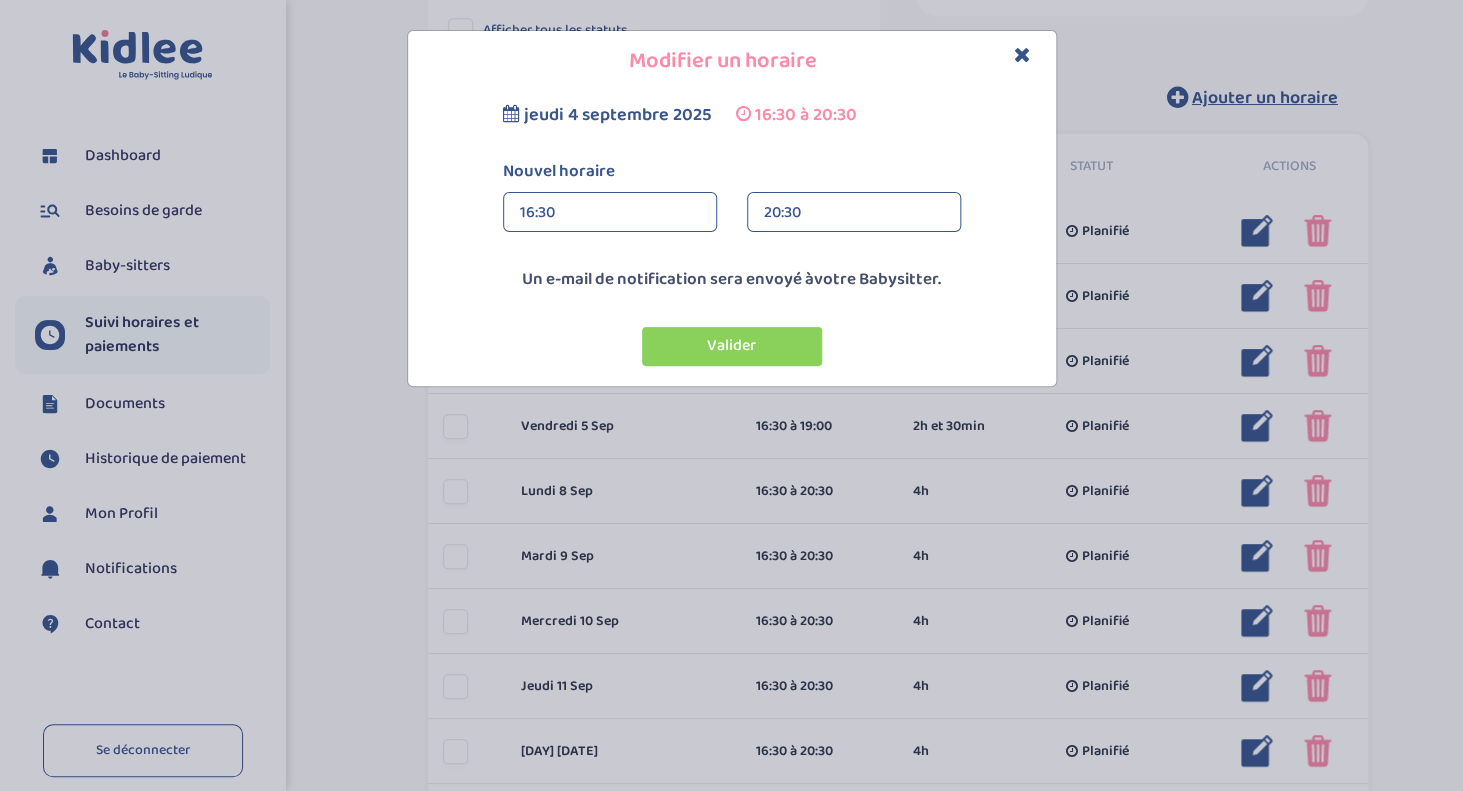 click on "20:30" at bounding box center [854, 213] 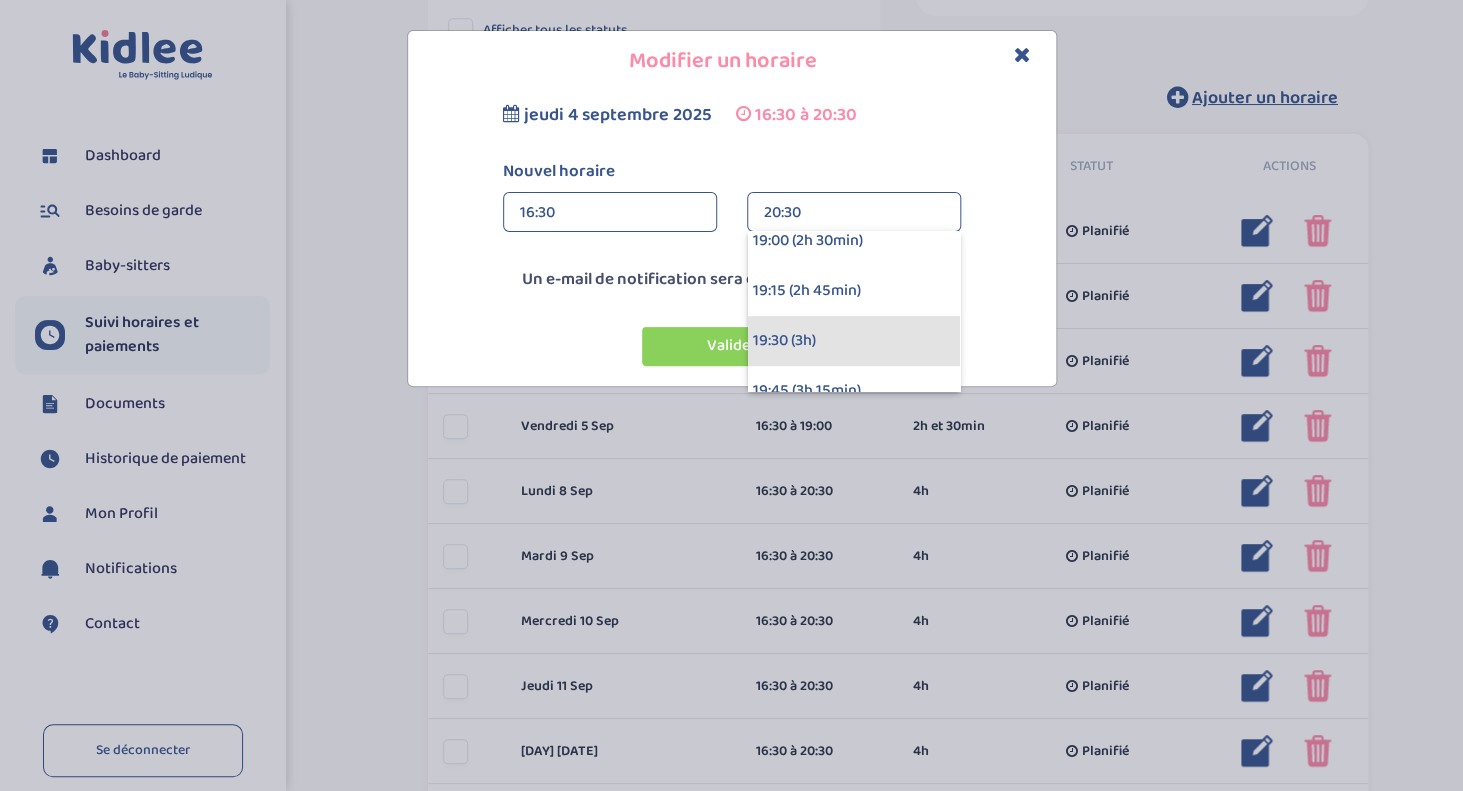 click on "19:30  (3h)" at bounding box center [854, 341] 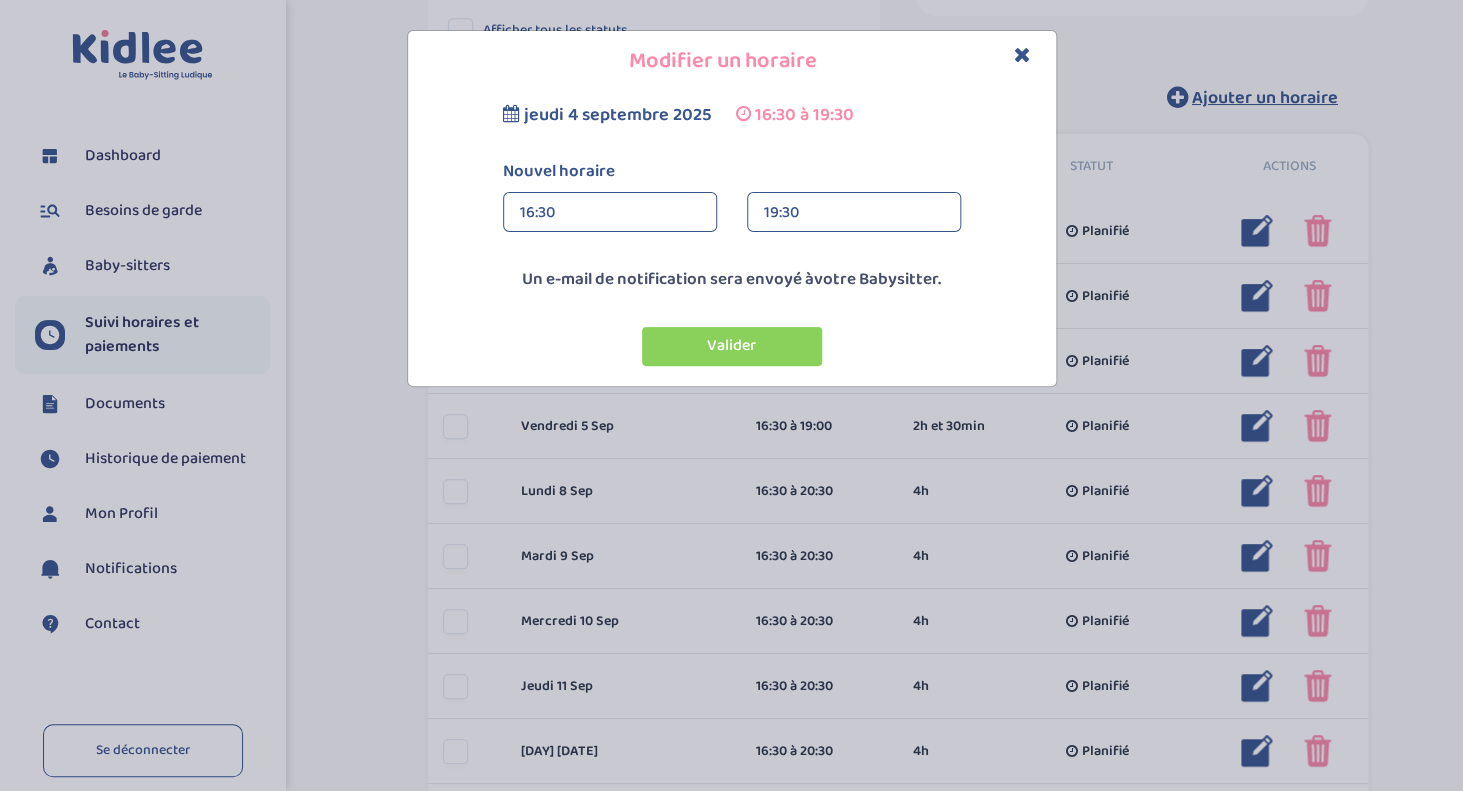 click on "19:30" at bounding box center (854, 213) 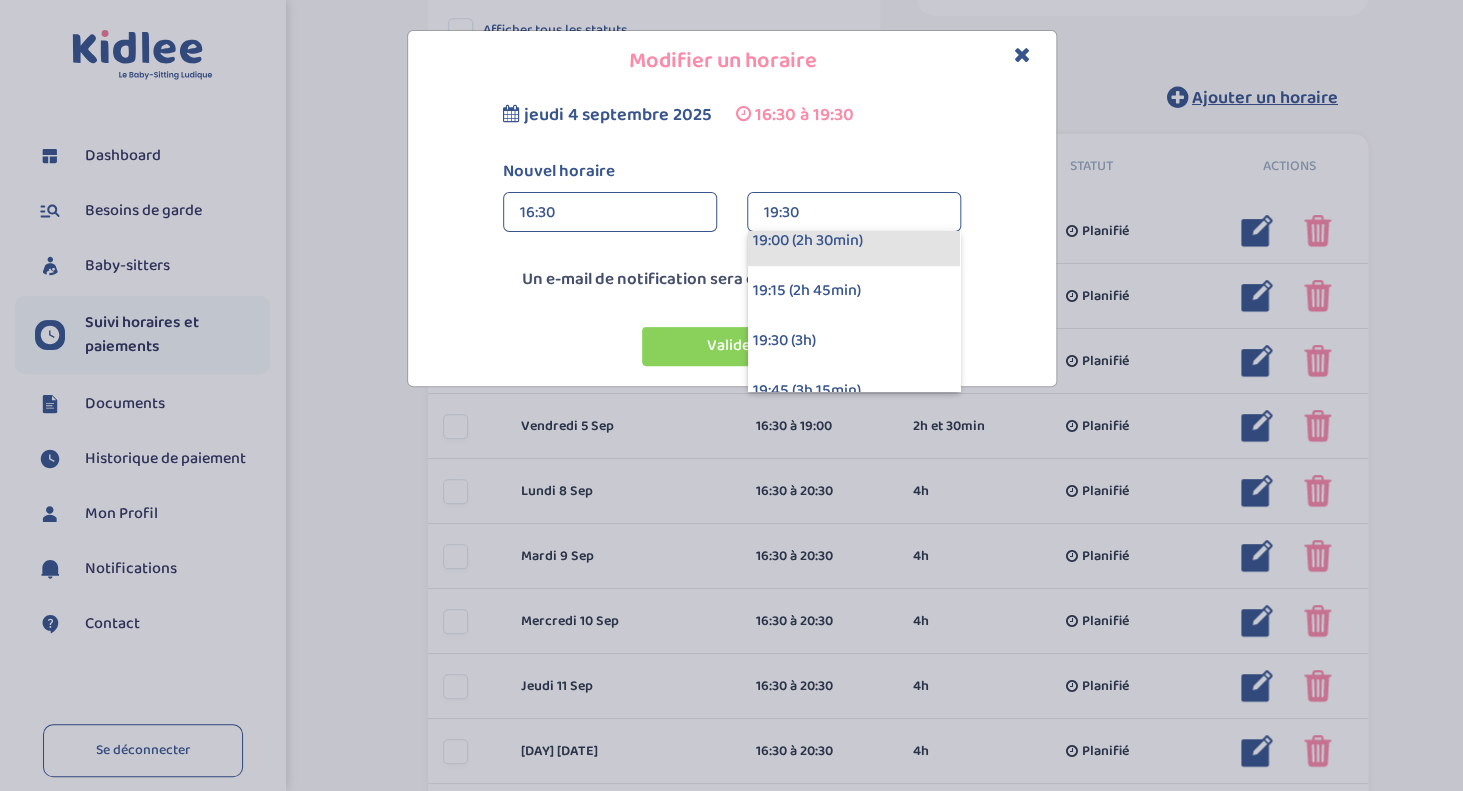 click on "19:00  (2h 30min)" at bounding box center (854, 241) 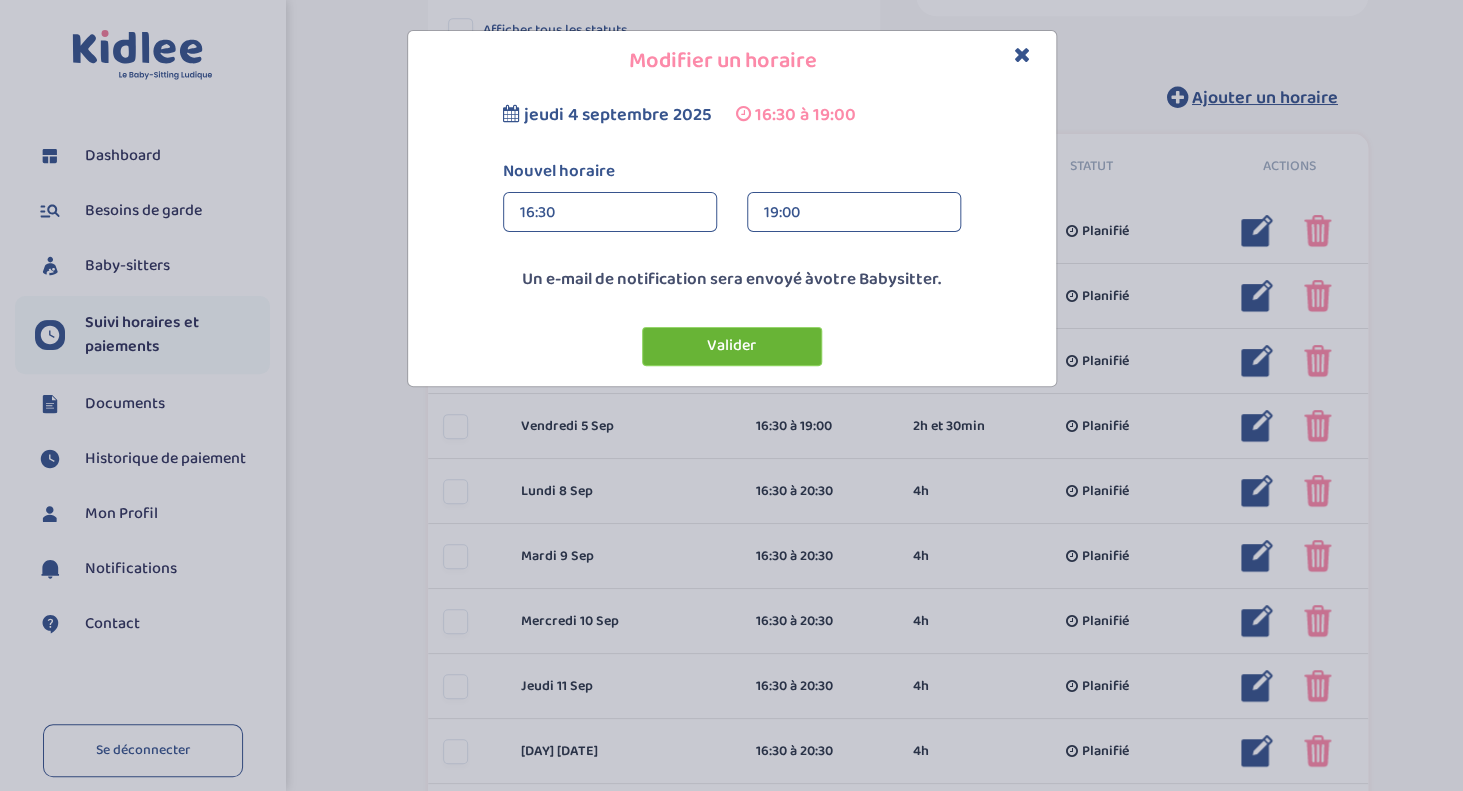 click on "Valider" at bounding box center [732, 346] 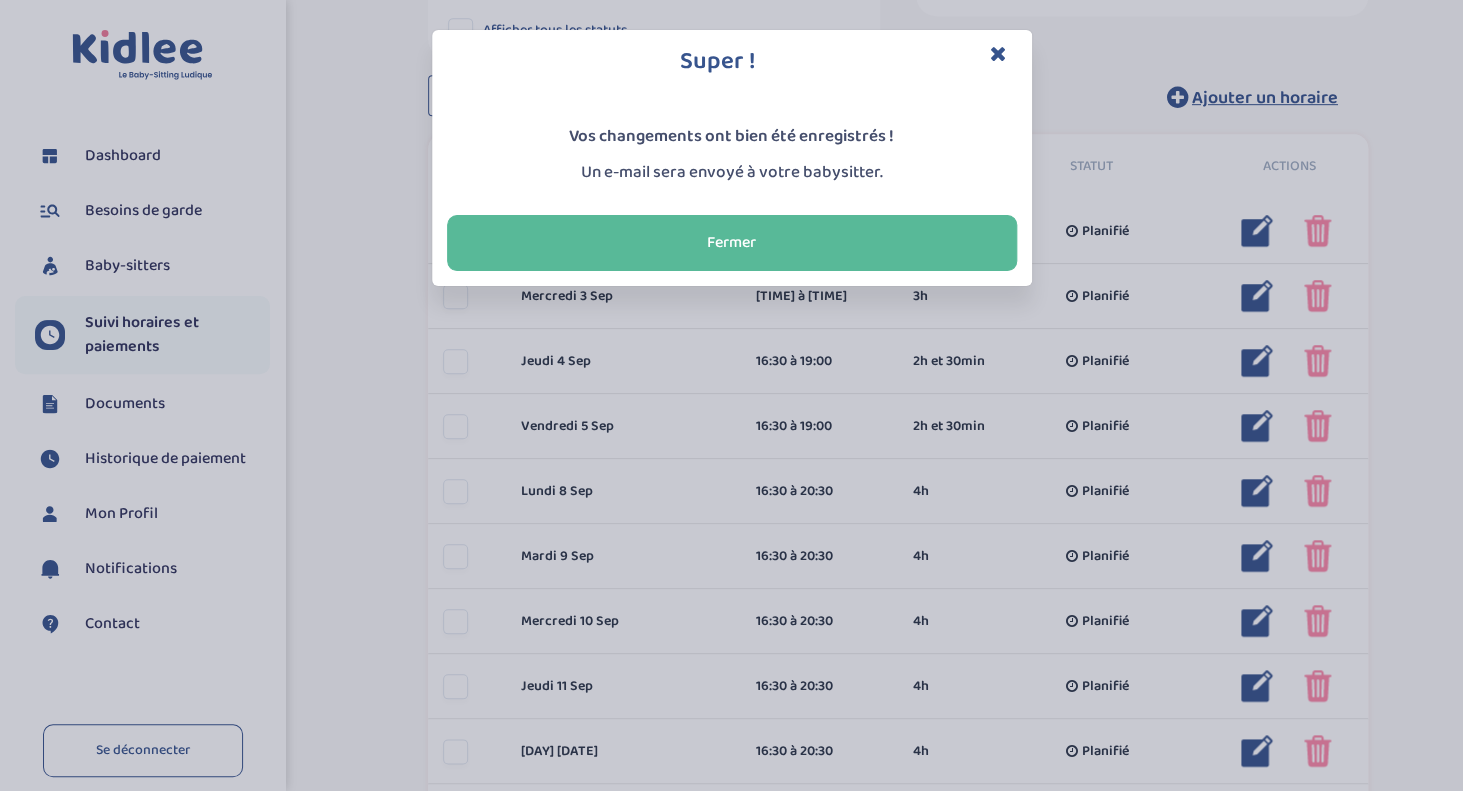 click at bounding box center (998, 53) 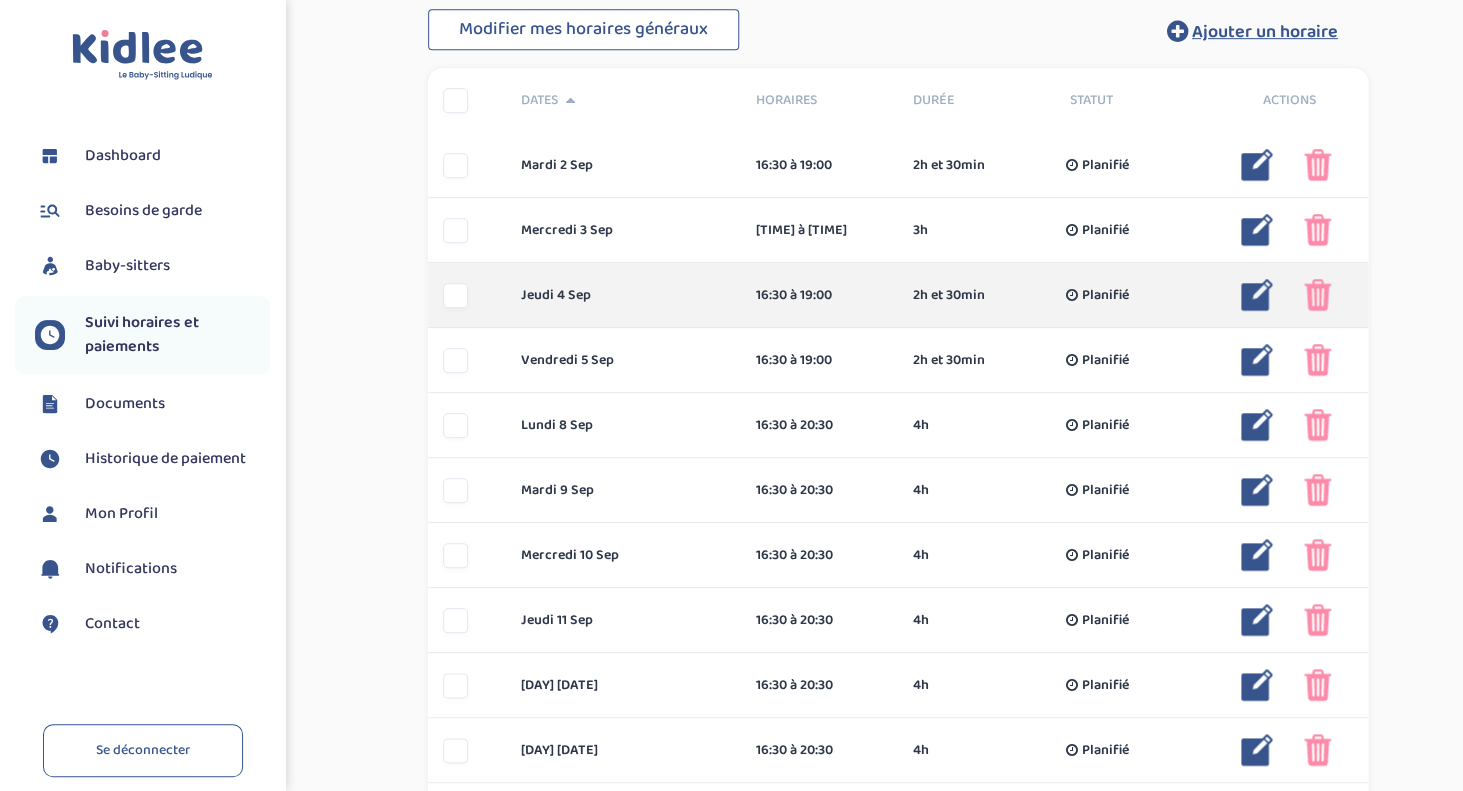 scroll, scrollTop: 466, scrollLeft: 0, axis: vertical 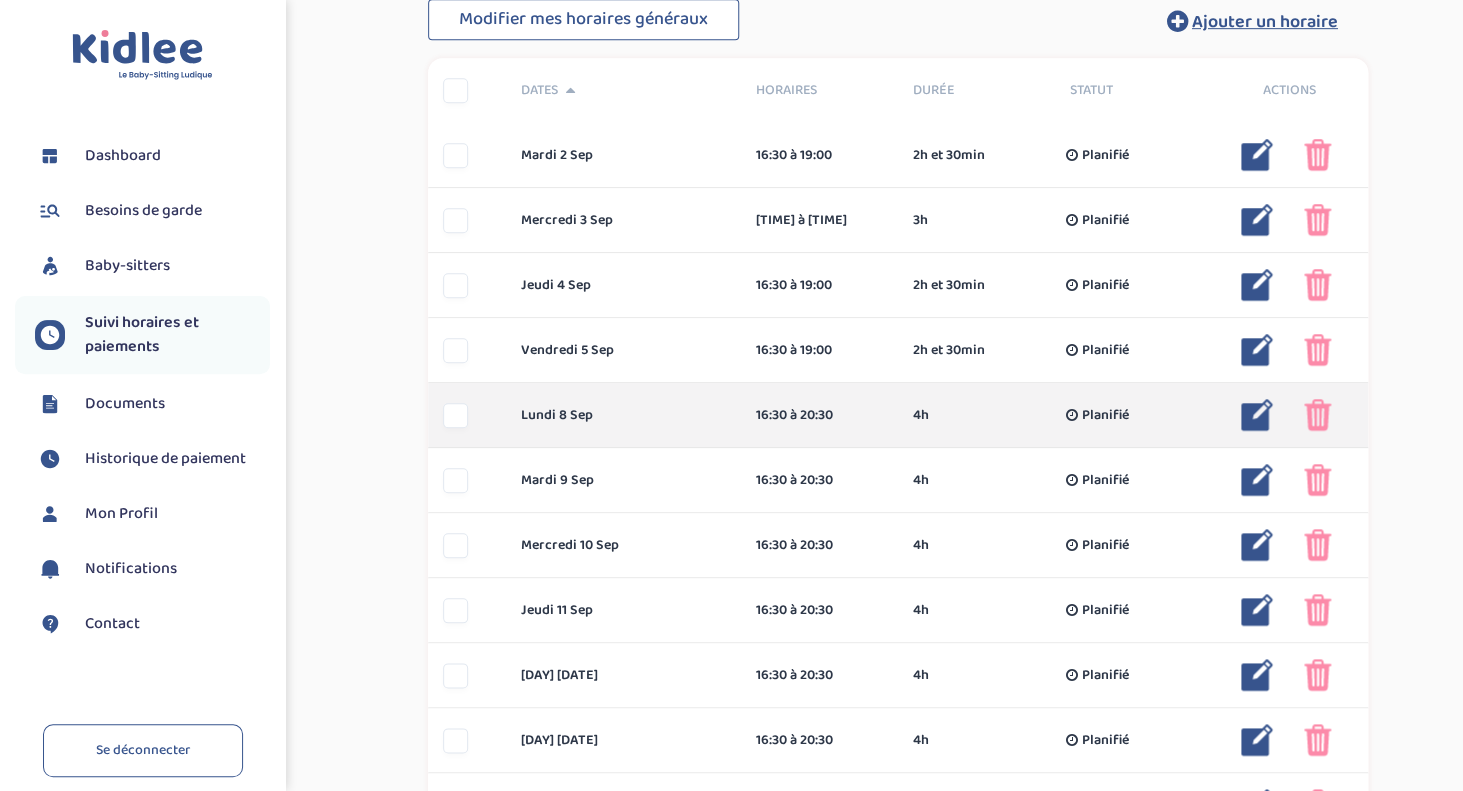 click at bounding box center [1257, 415] 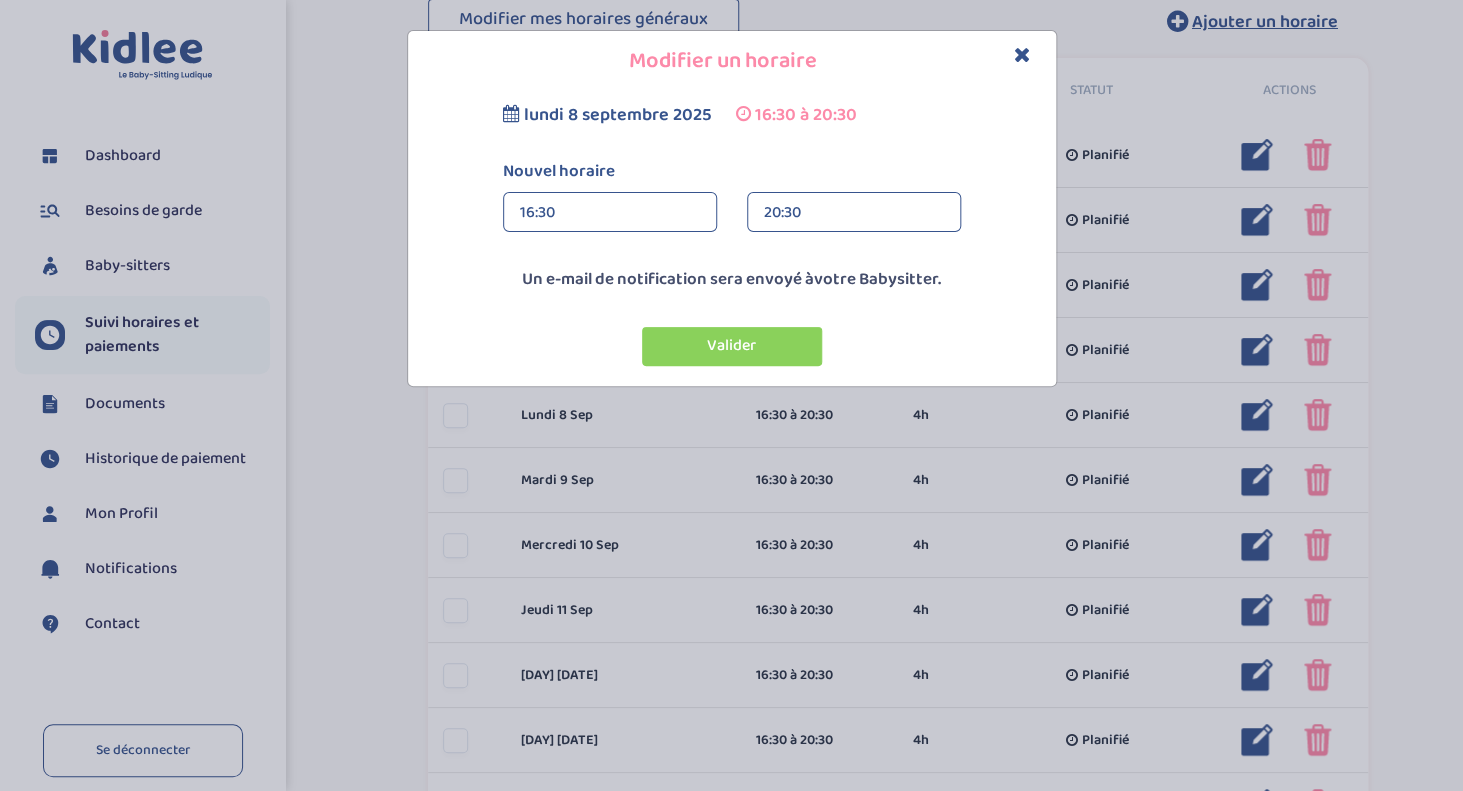 click on "20:30" at bounding box center (854, 213) 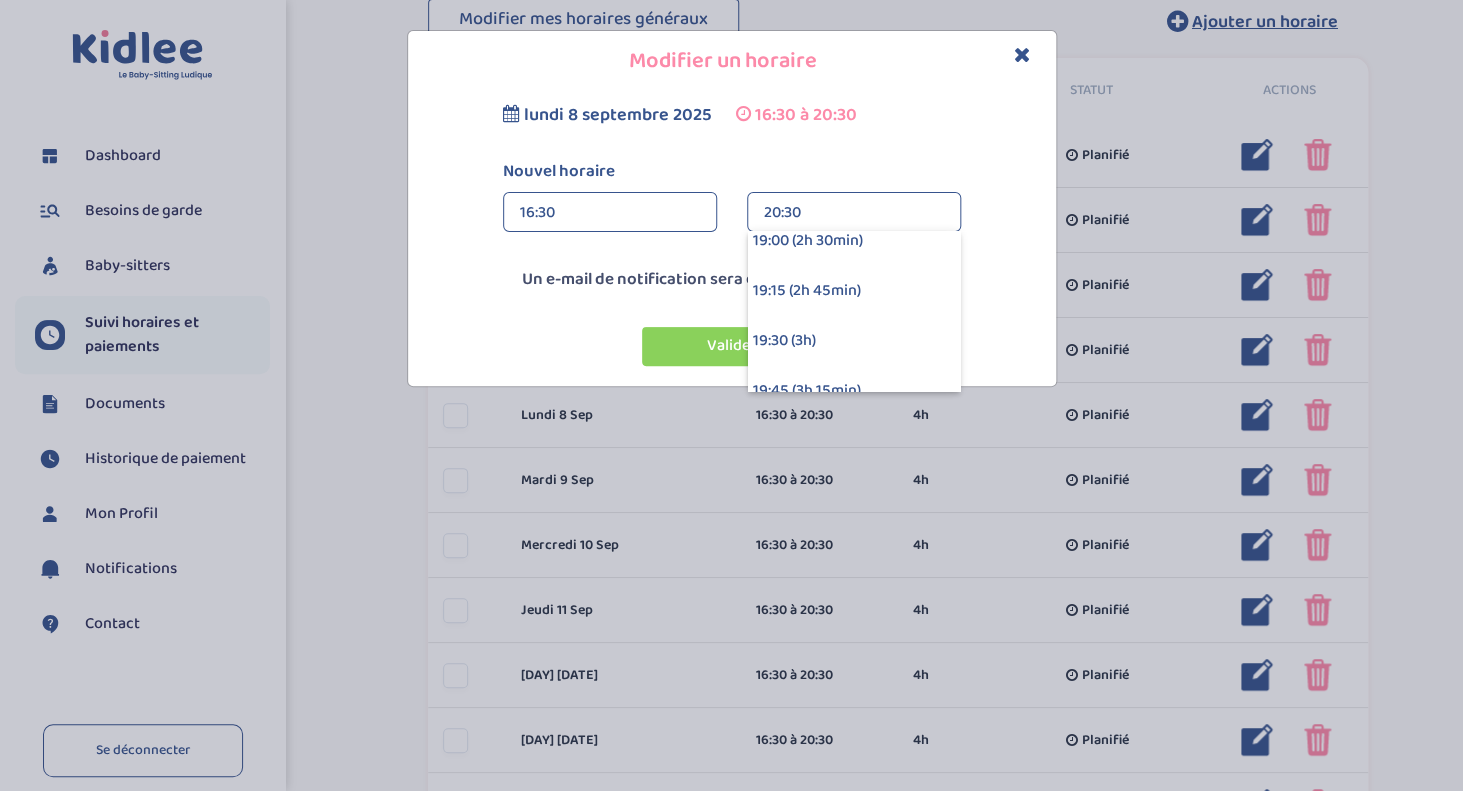 scroll, scrollTop: 465, scrollLeft: 0, axis: vertical 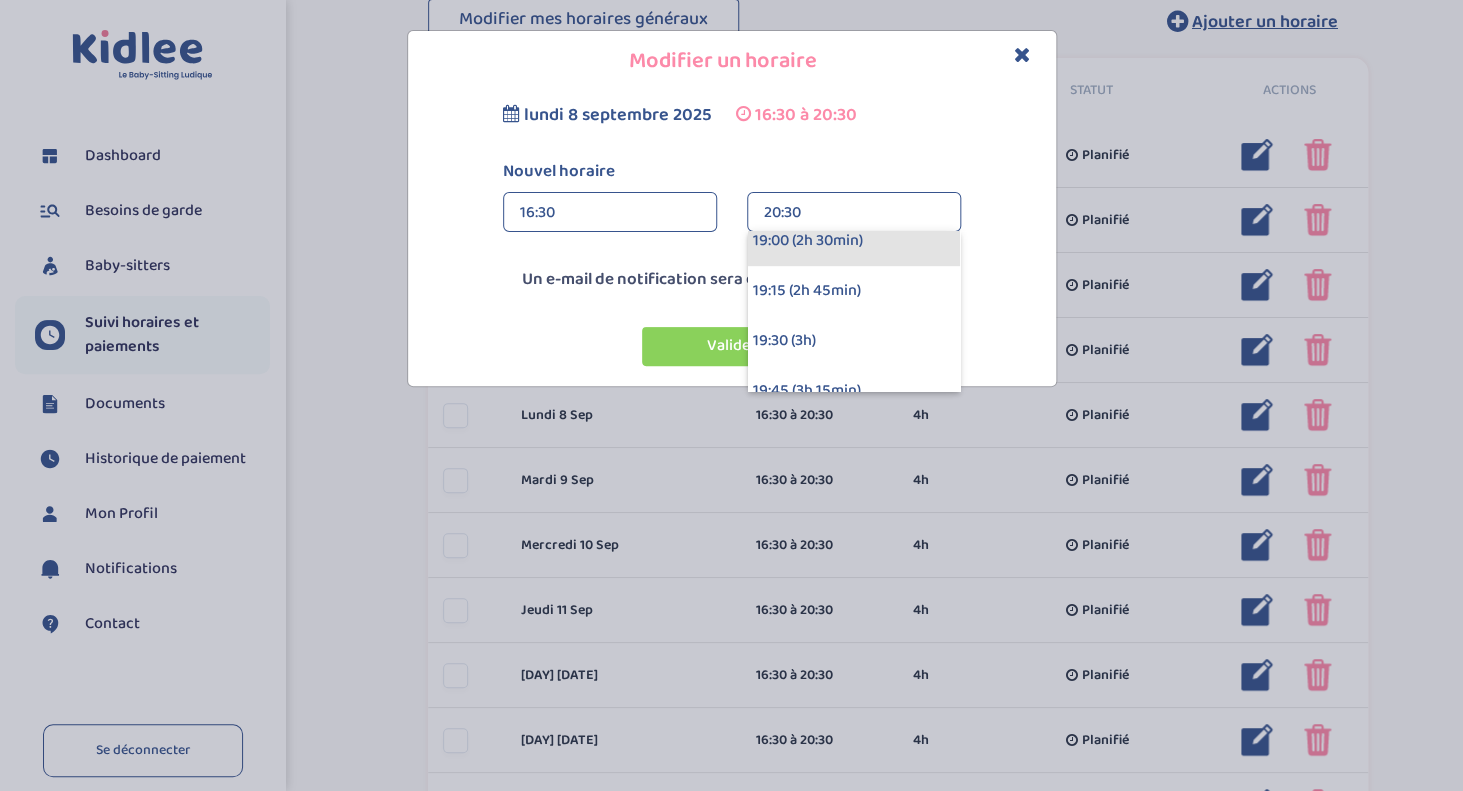click on "19:00  (2h 30min)" at bounding box center [854, 241] 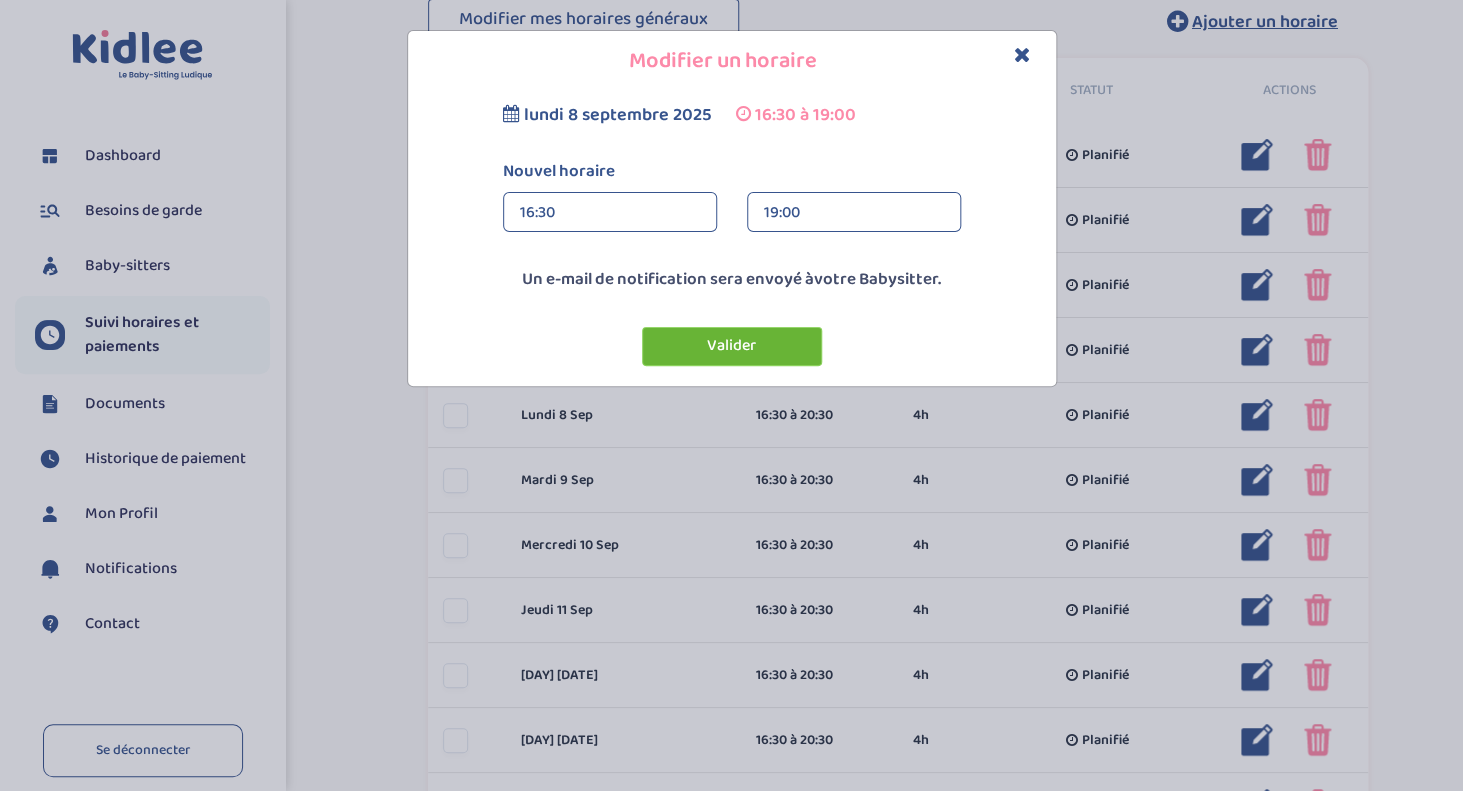 click on "Valider" at bounding box center (732, 346) 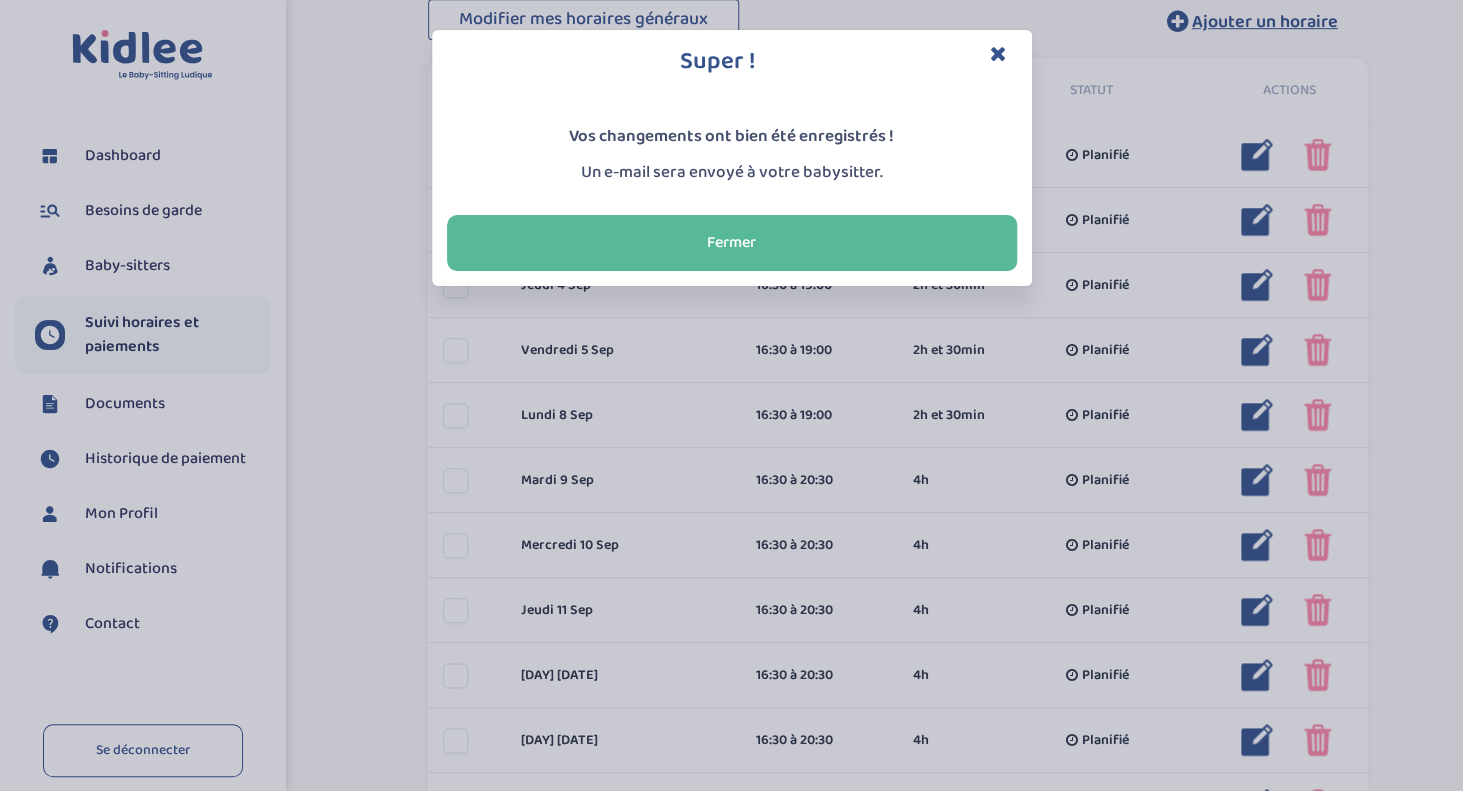 click at bounding box center (998, 53) 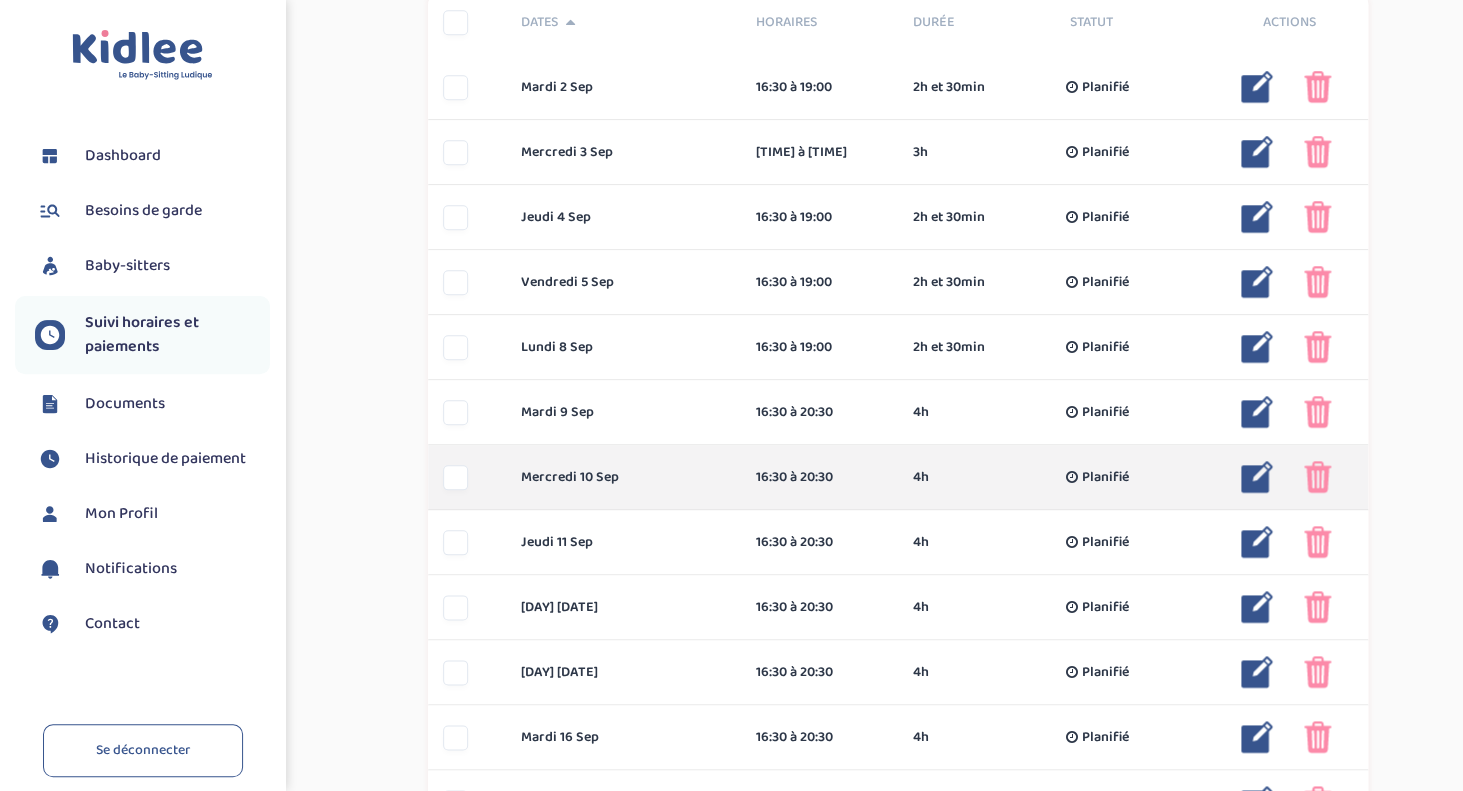 scroll, scrollTop: 549, scrollLeft: 0, axis: vertical 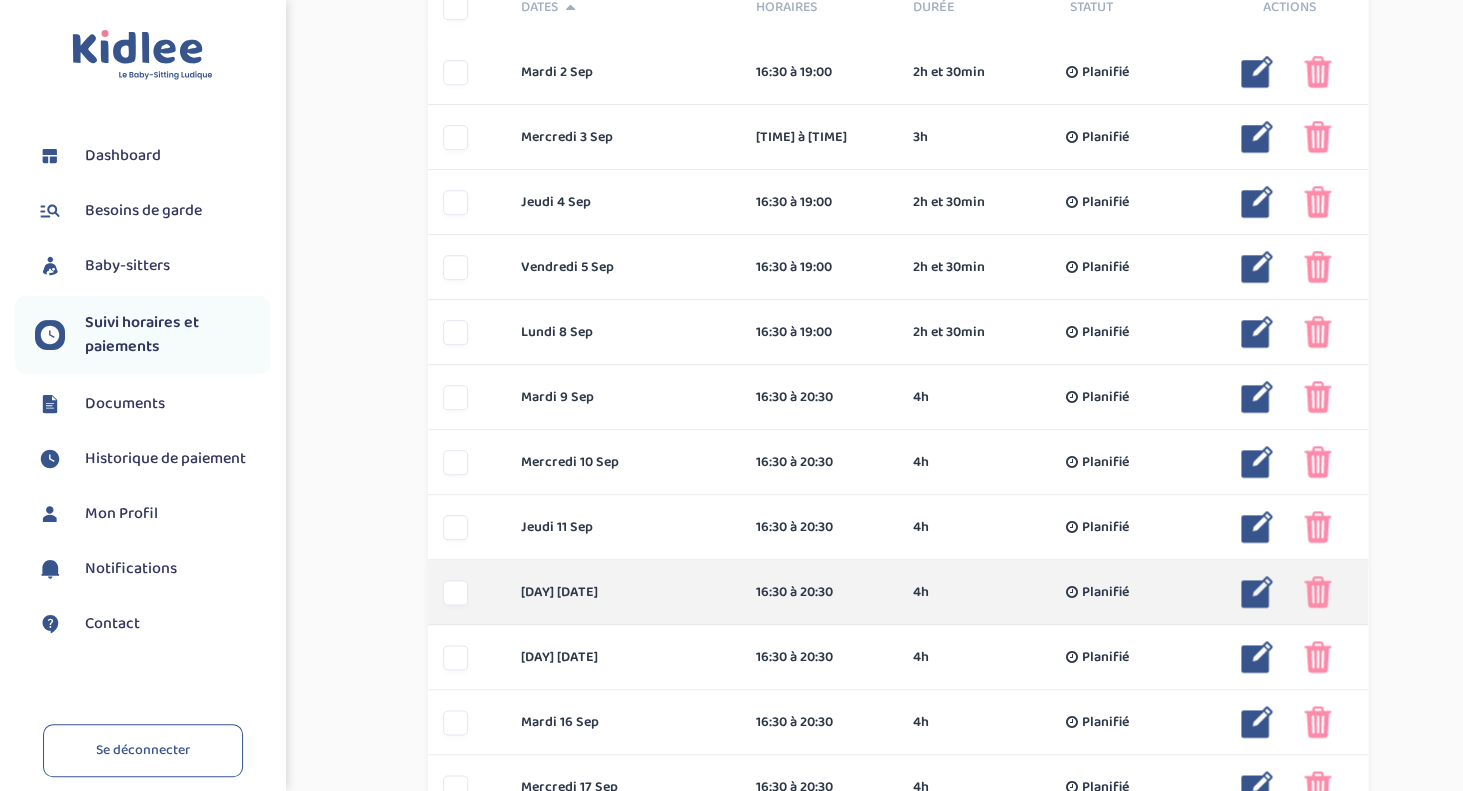 click at bounding box center [1257, 592] 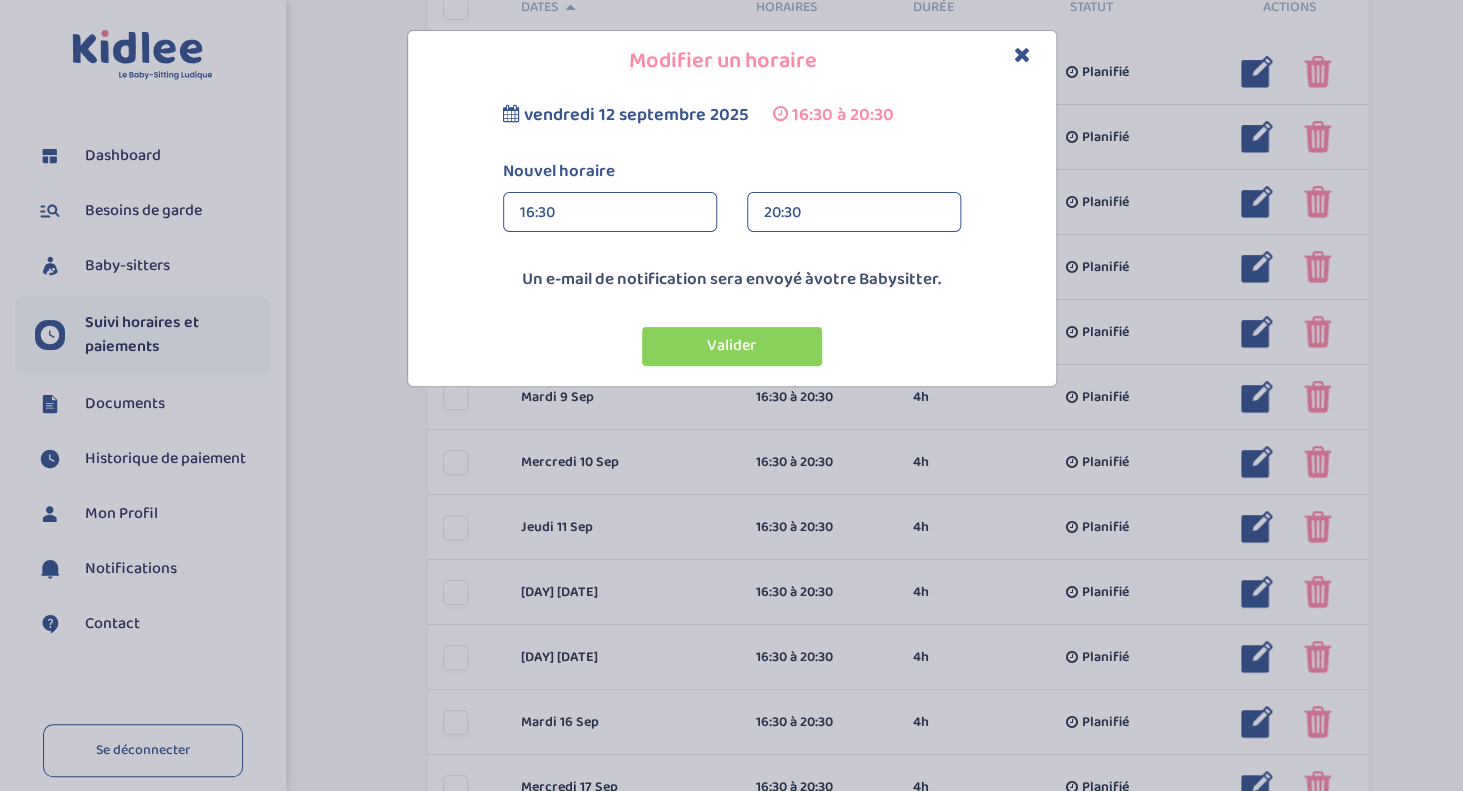 click on "20:30" at bounding box center [854, 213] 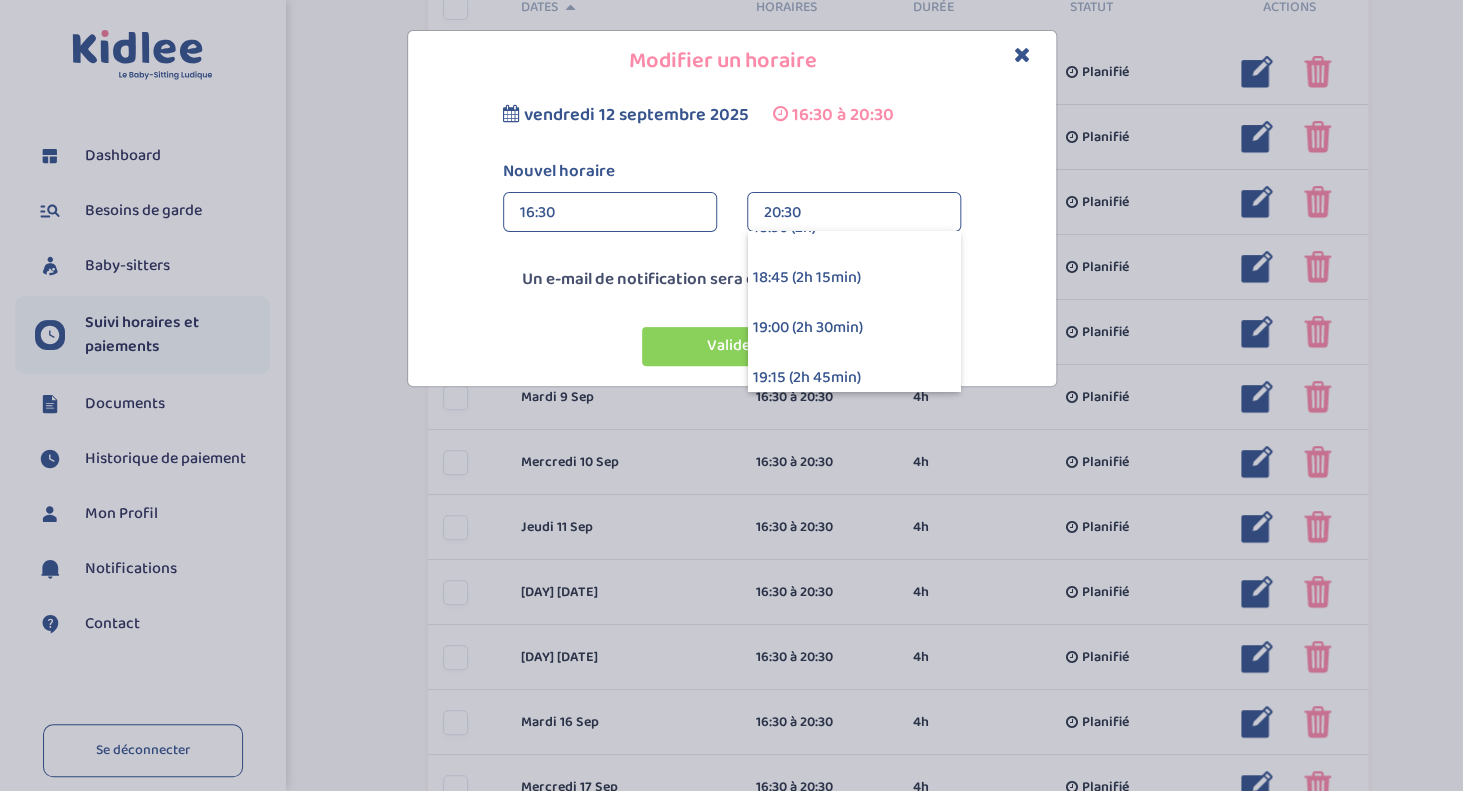 scroll, scrollTop: 382, scrollLeft: 0, axis: vertical 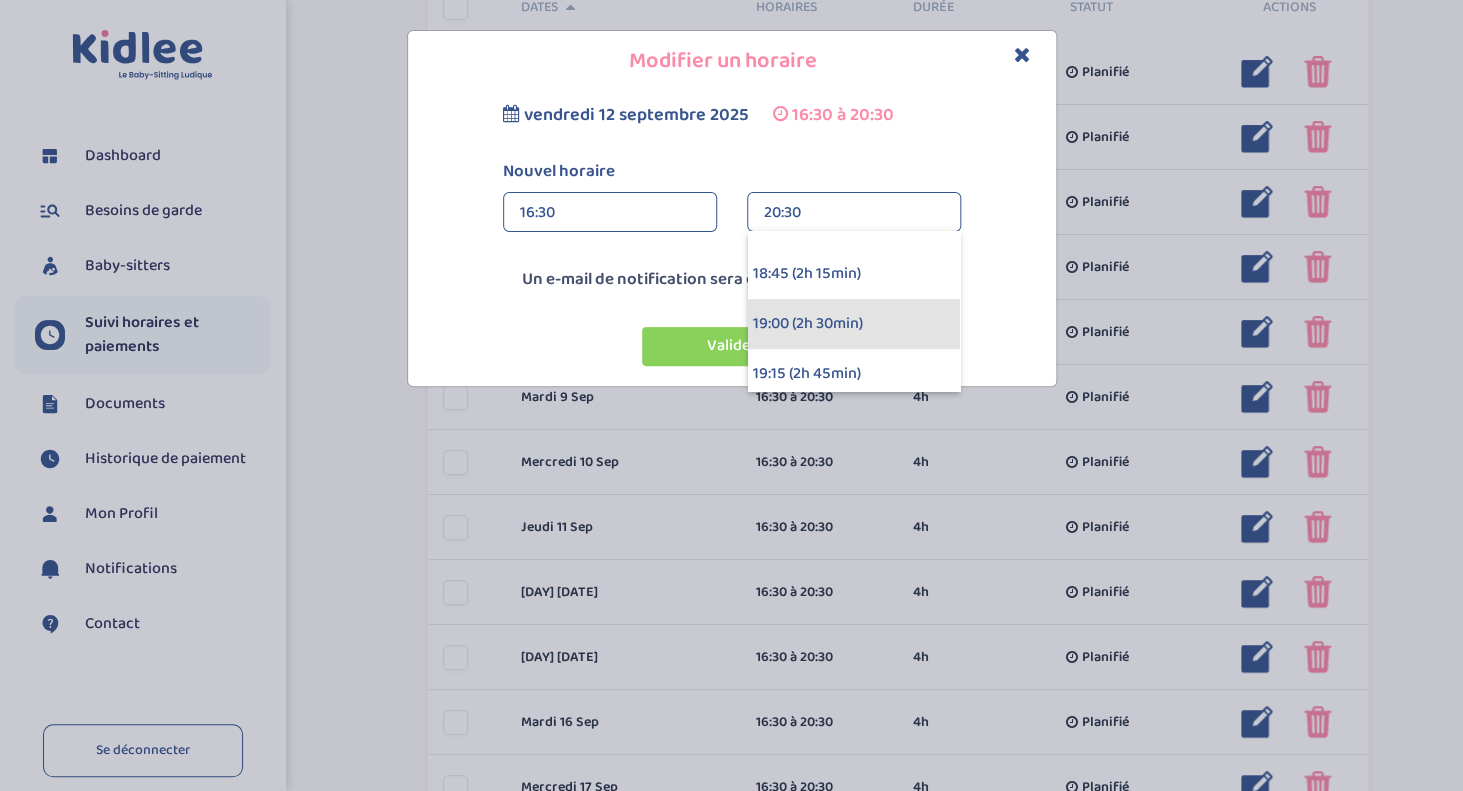 click on "19:00  (2h 30min)" at bounding box center [854, 324] 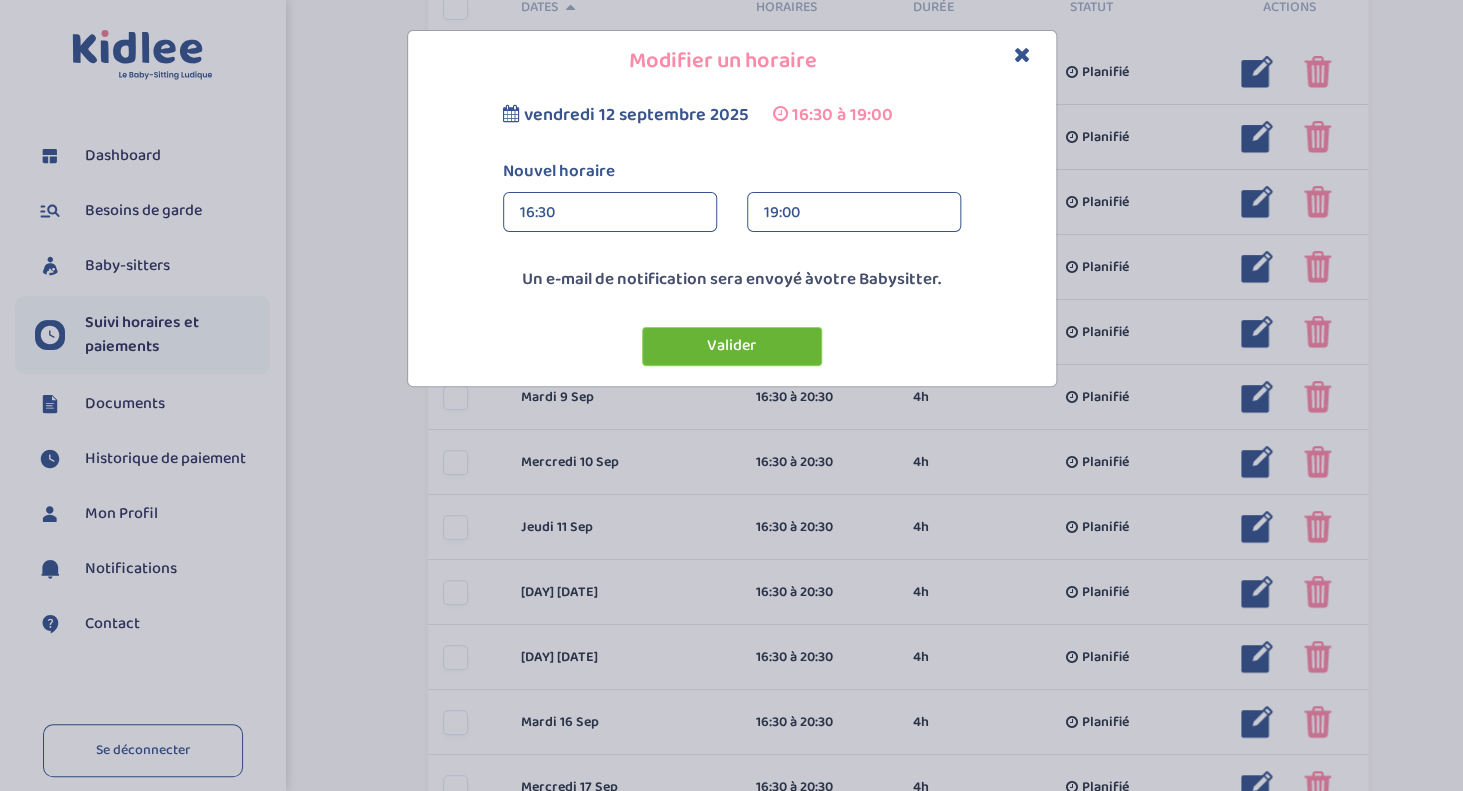 click on "Valider" at bounding box center (732, 346) 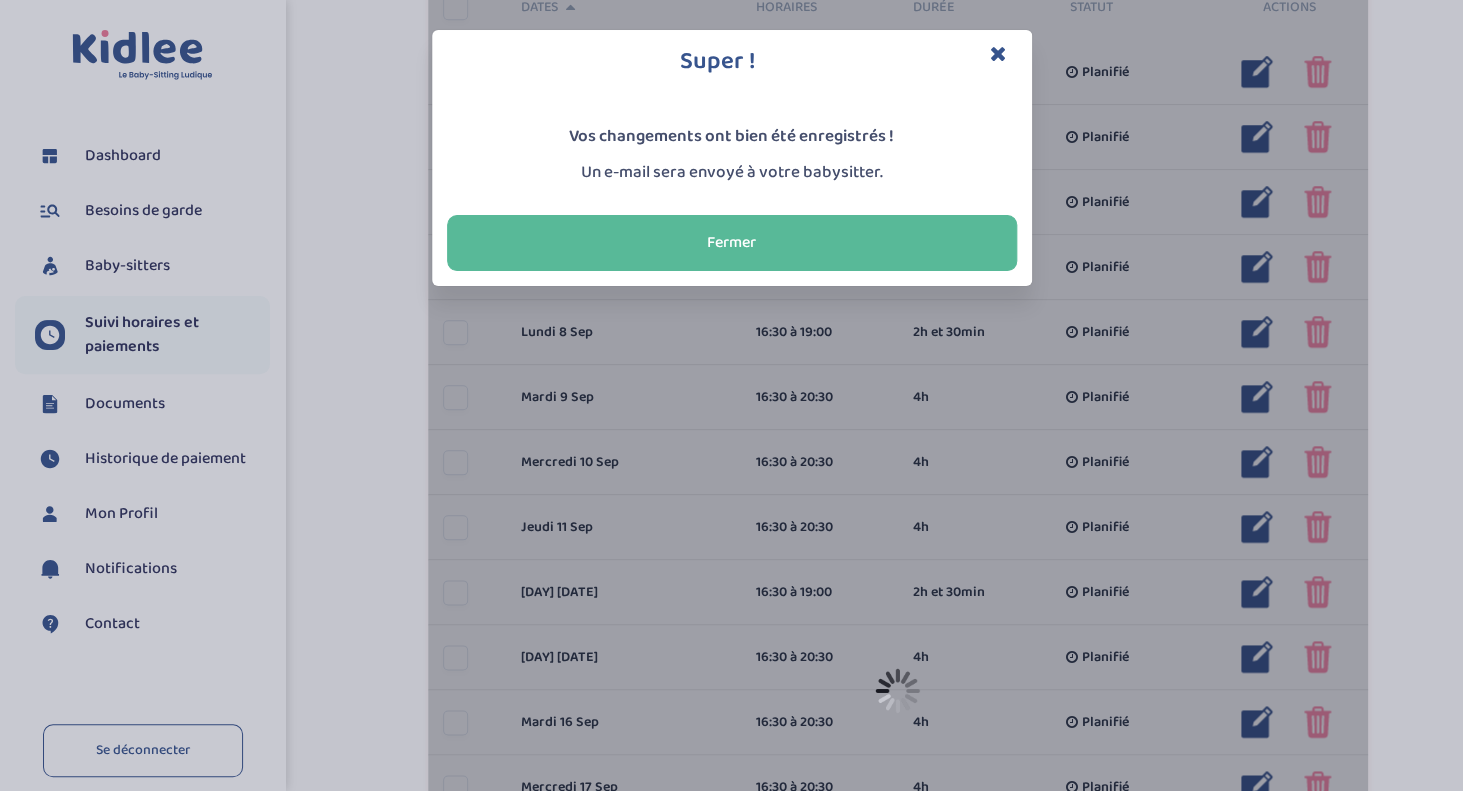click at bounding box center [998, 53] 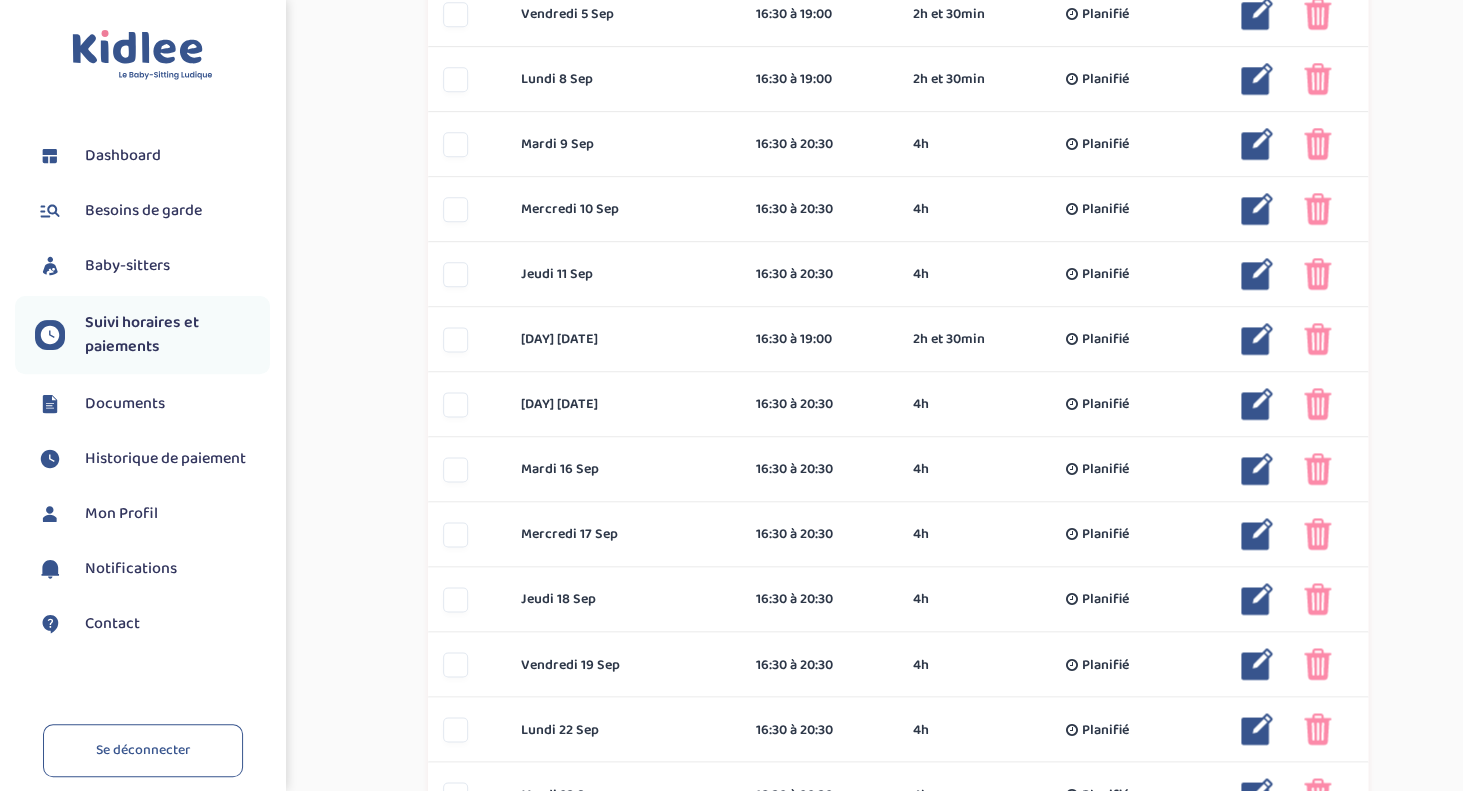 scroll, scrollTop: 701, scrollLeft: 0, axis: vertical 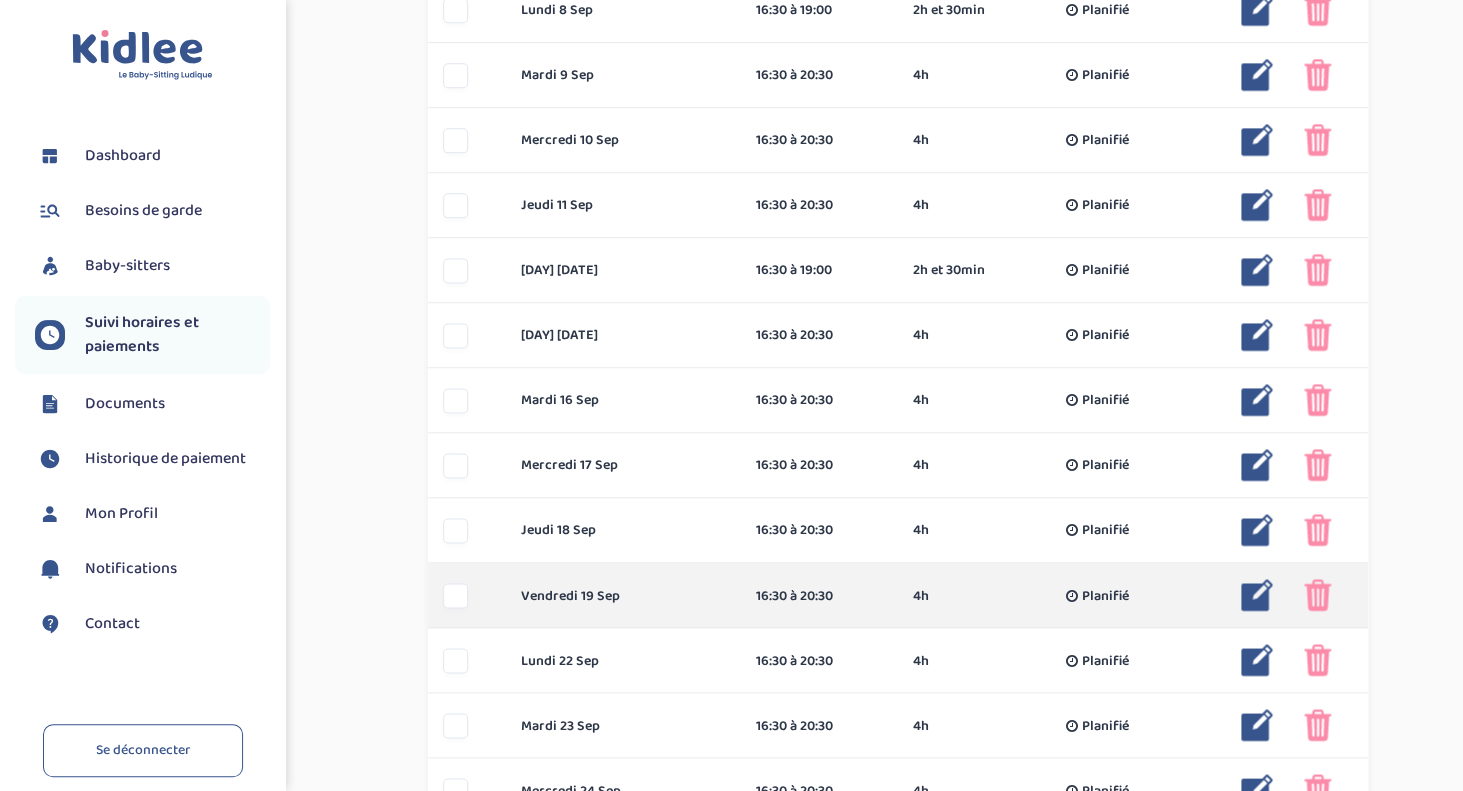 click at bounding box center [1257, 595] 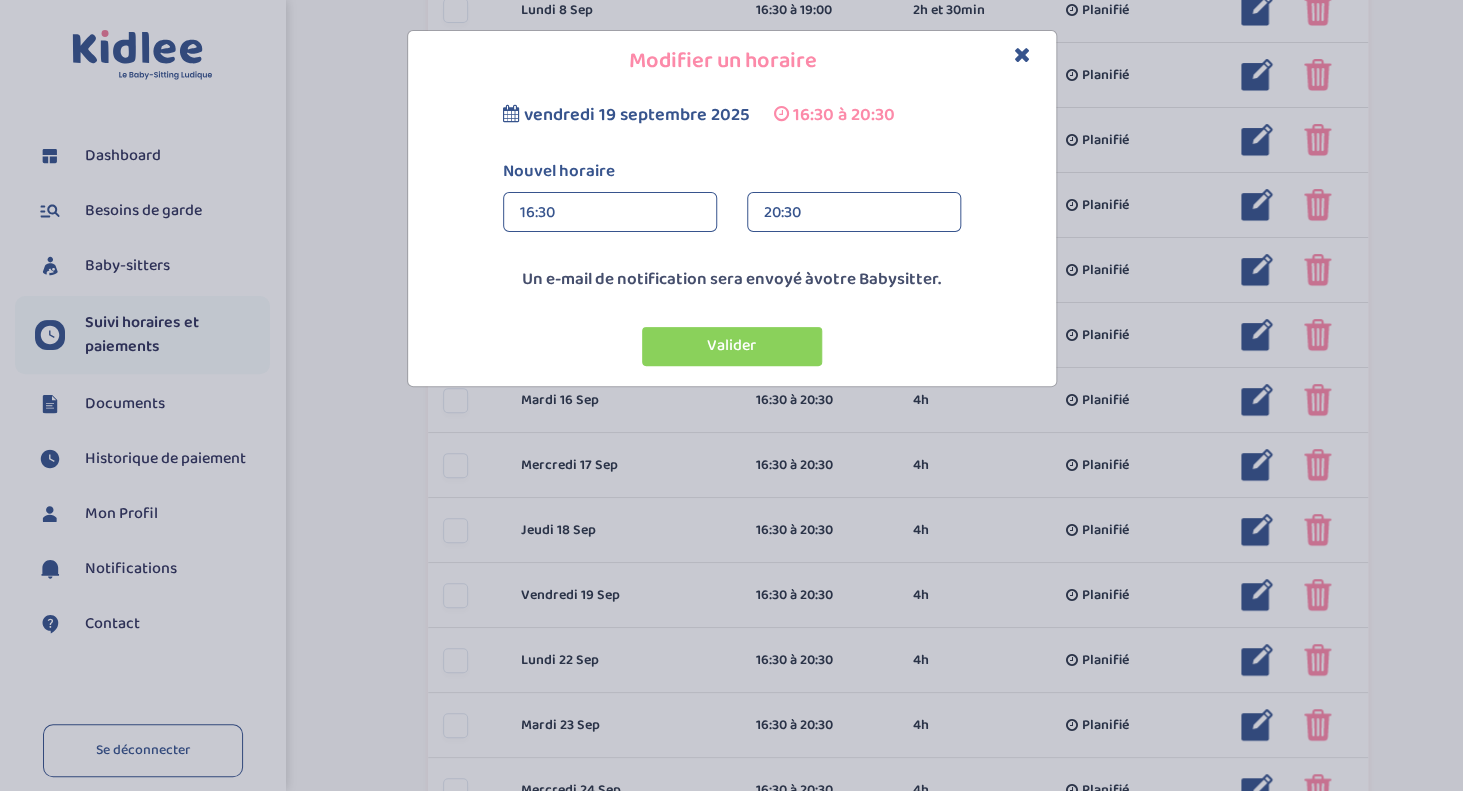 click on "20:30" at bounding box center [854, 213] 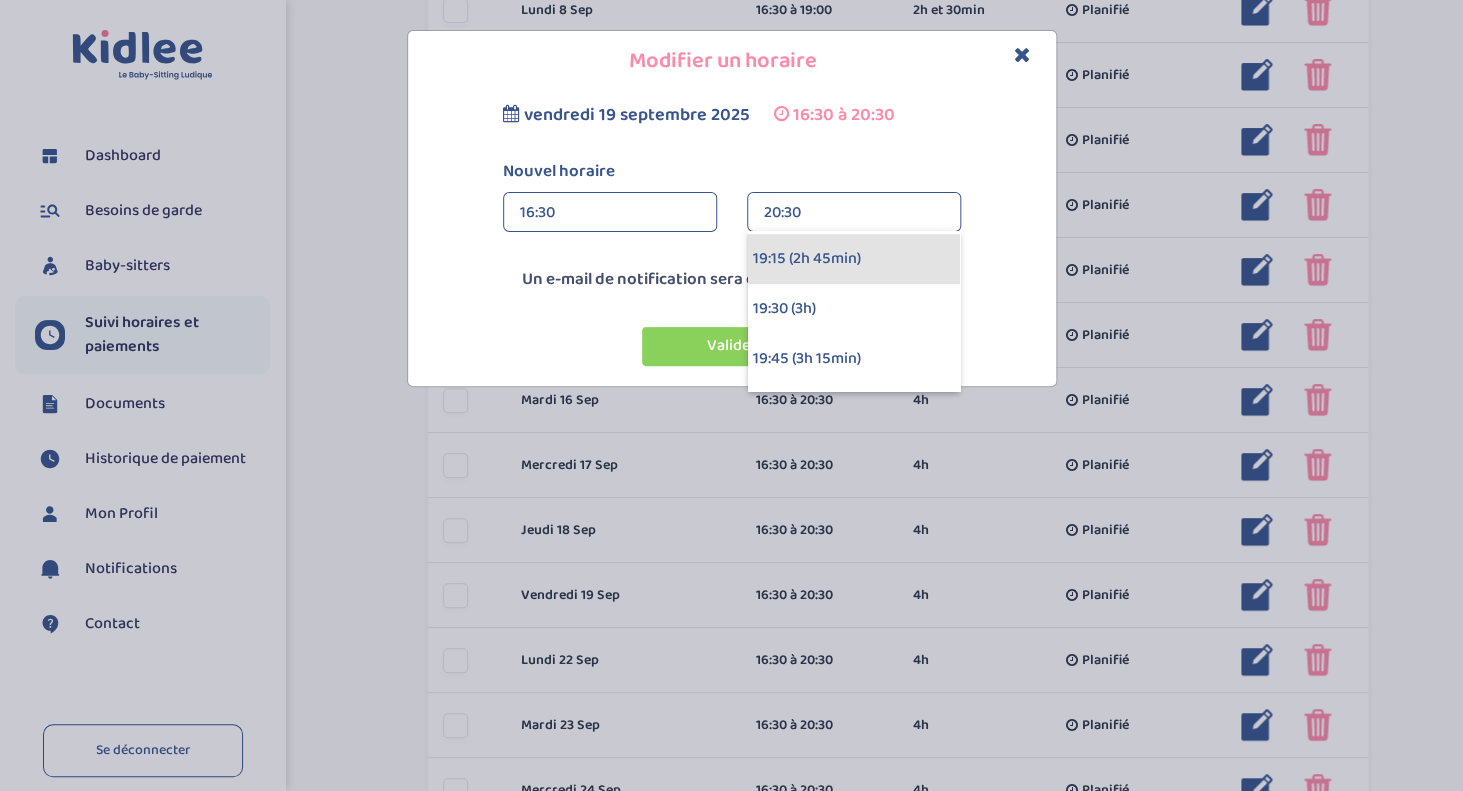 scroll, scrollTop: 498, scrollLeft: 0, axis: vertical 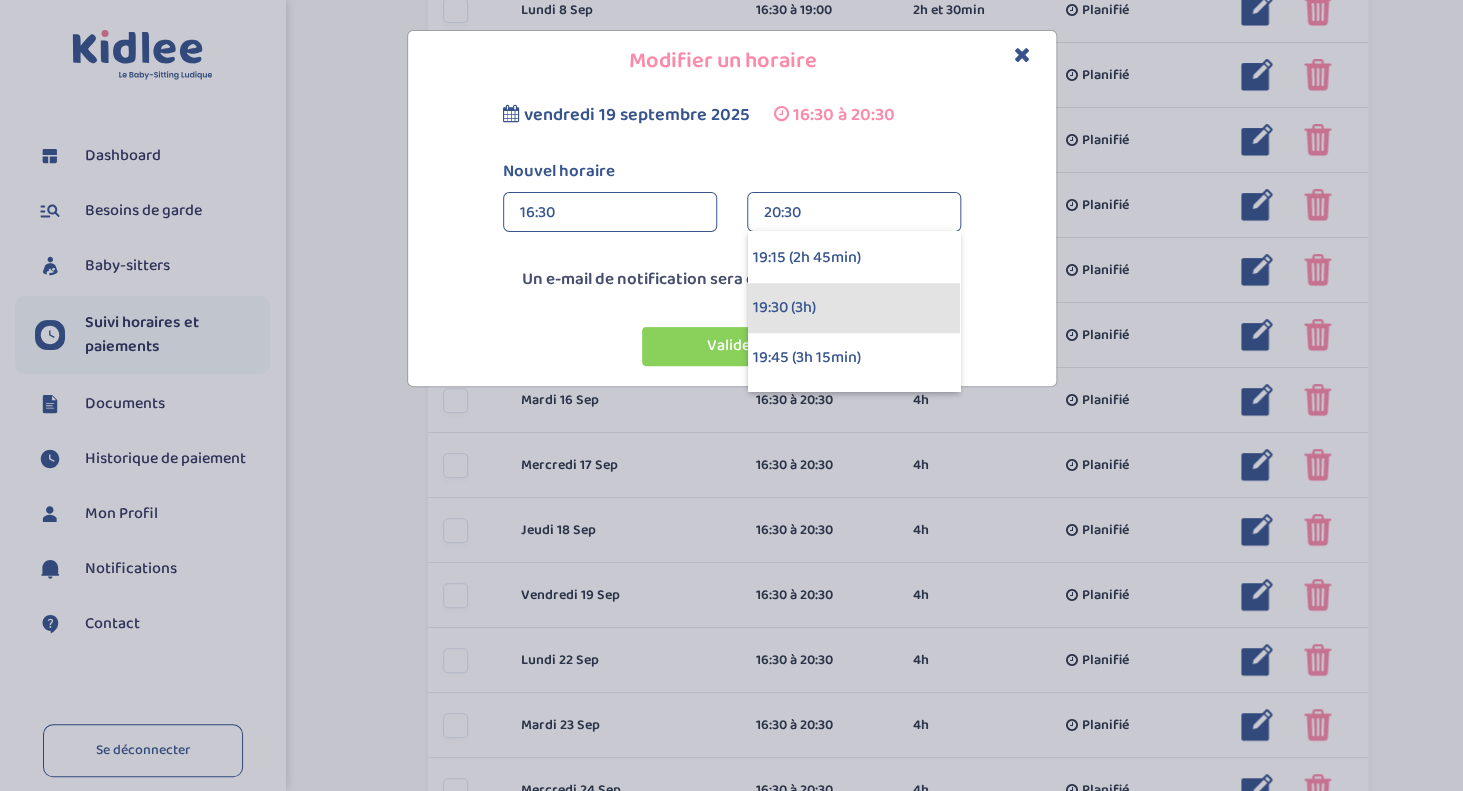 click on "19:30  (3h)" at bounding box center (854, 308) 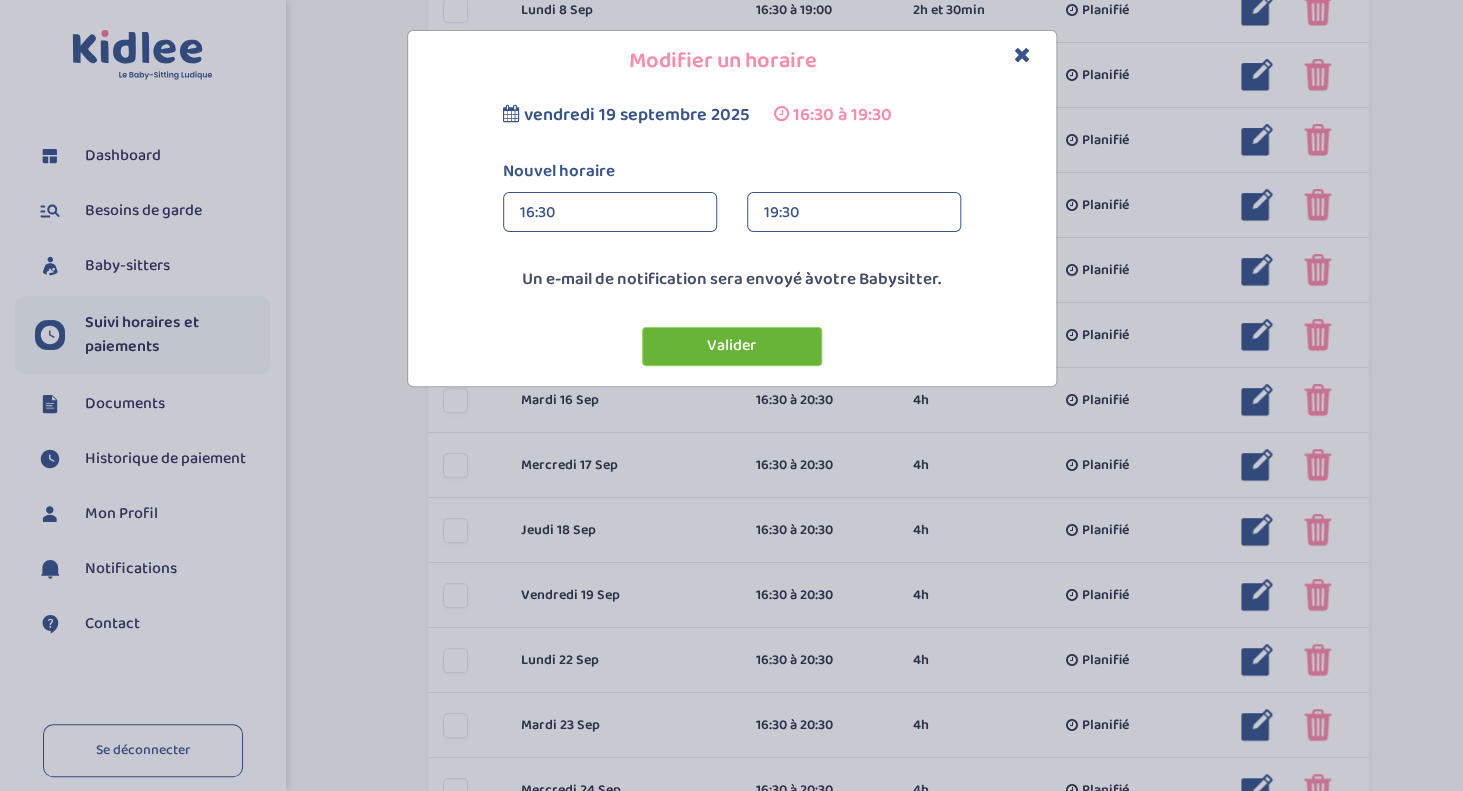 click on "Valider" at bounding box center [732, 346] 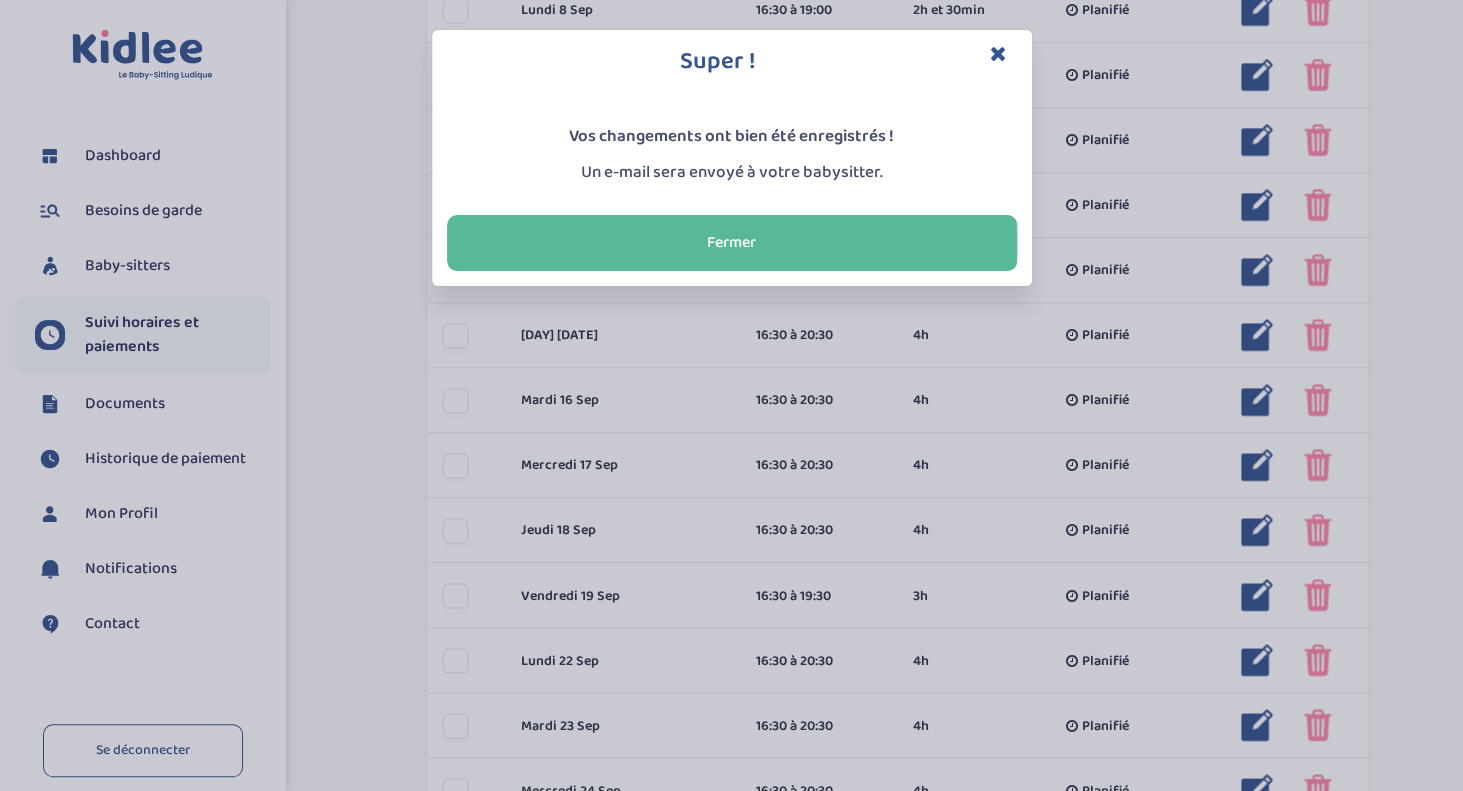 click at bounding box center [998, 53] 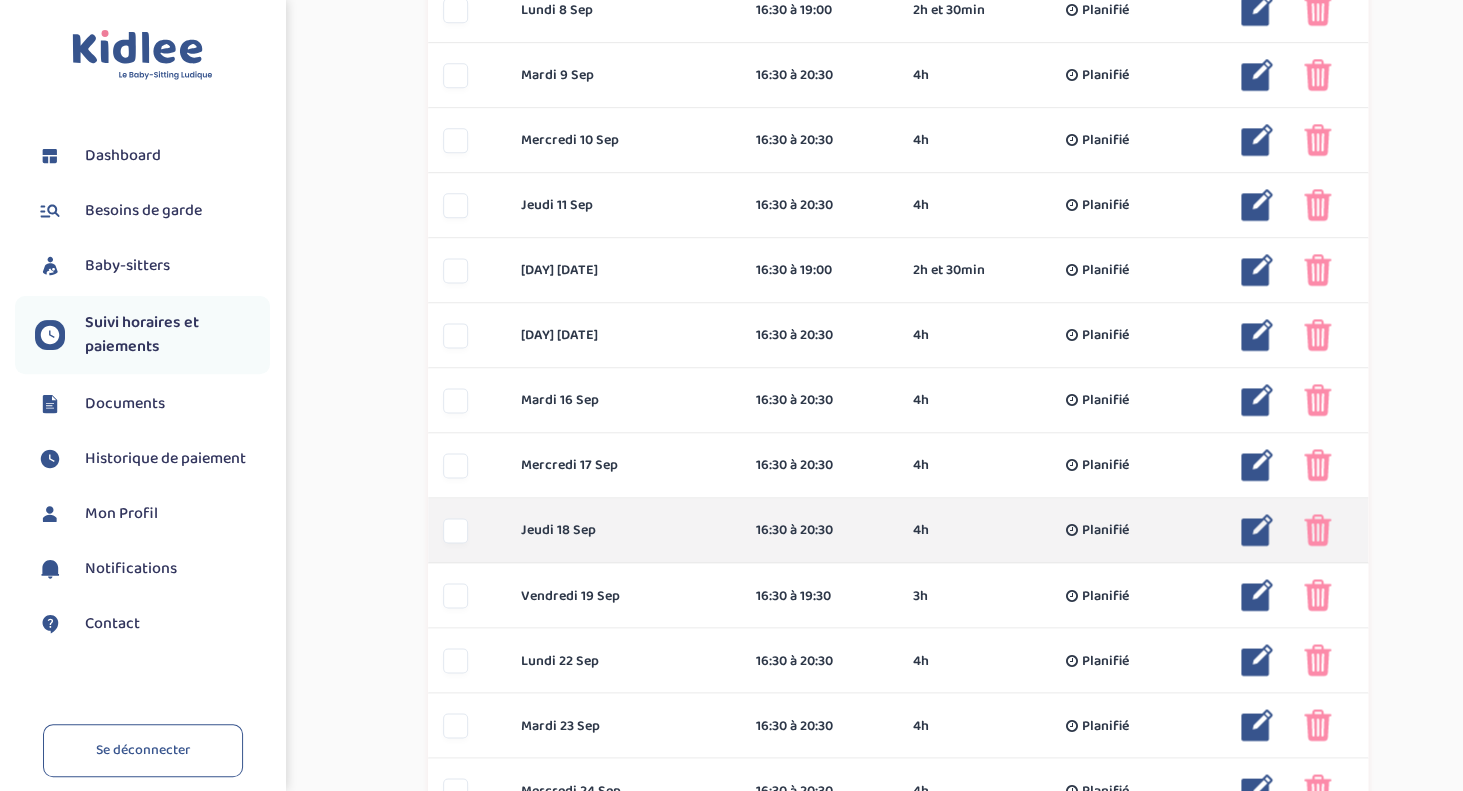 click at bounding box center [1257, 530] 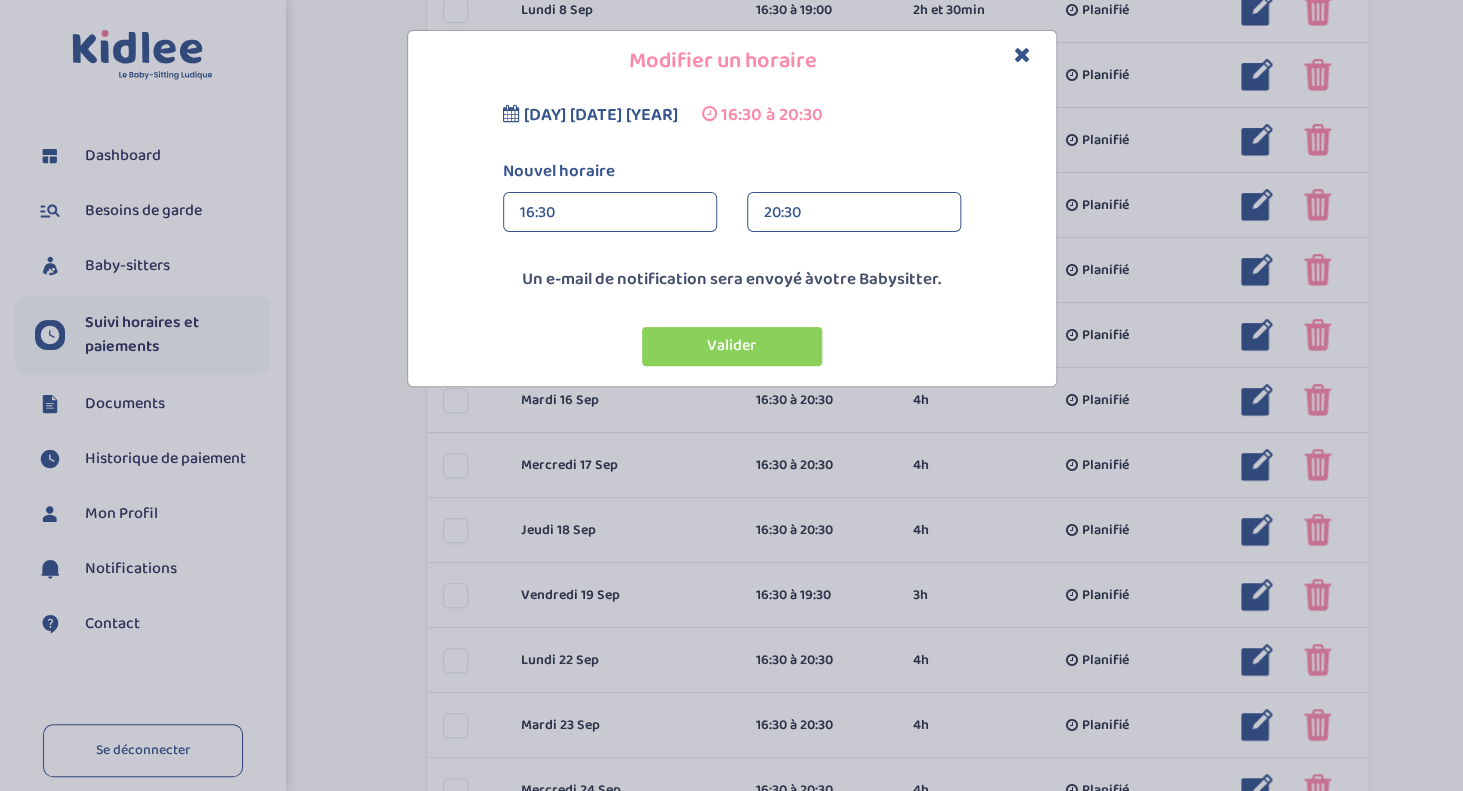 click on "20:30" at bounding box center [854, 213] 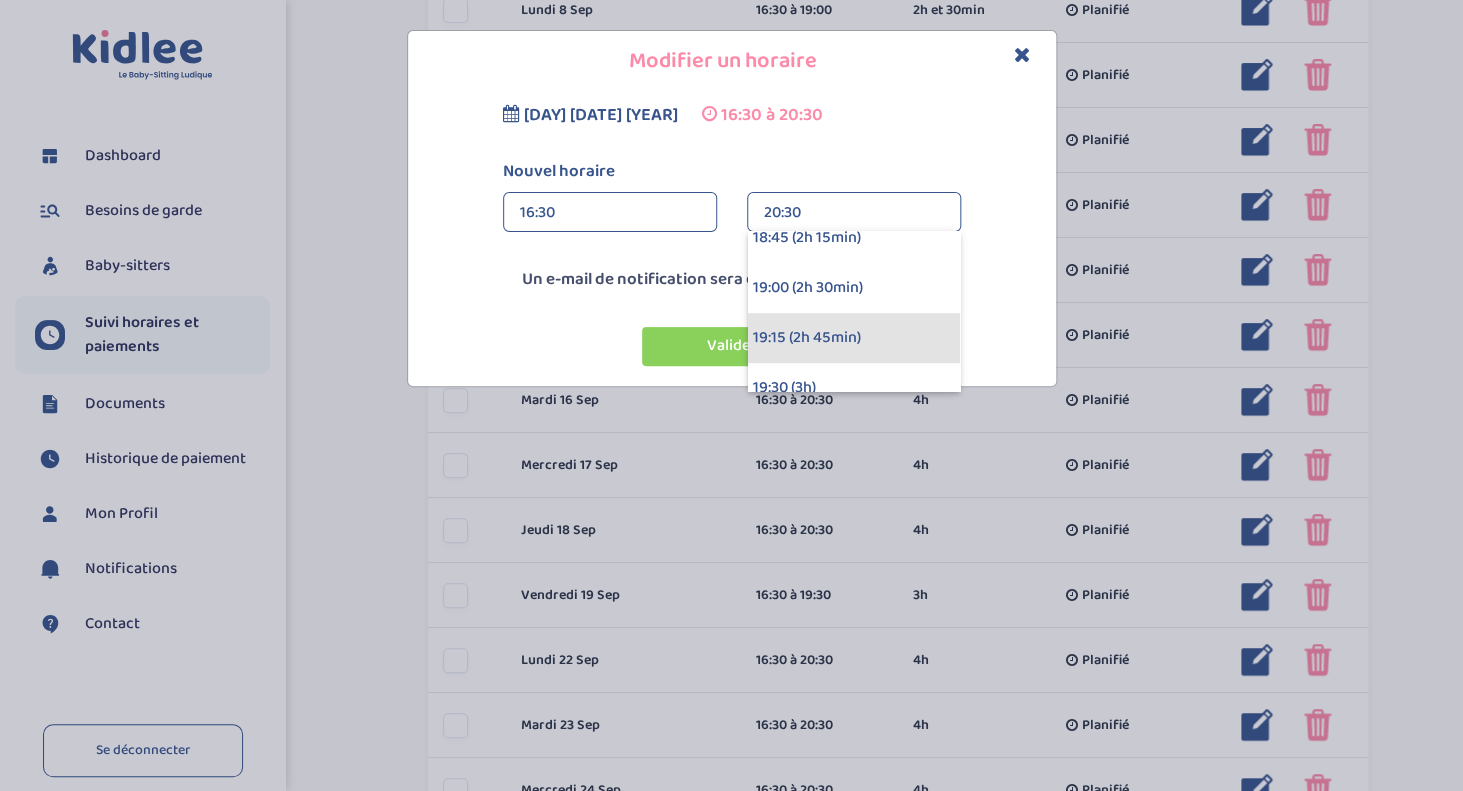 scroll, scrollTop: 415, scrollLeft: 0, axis: vertical 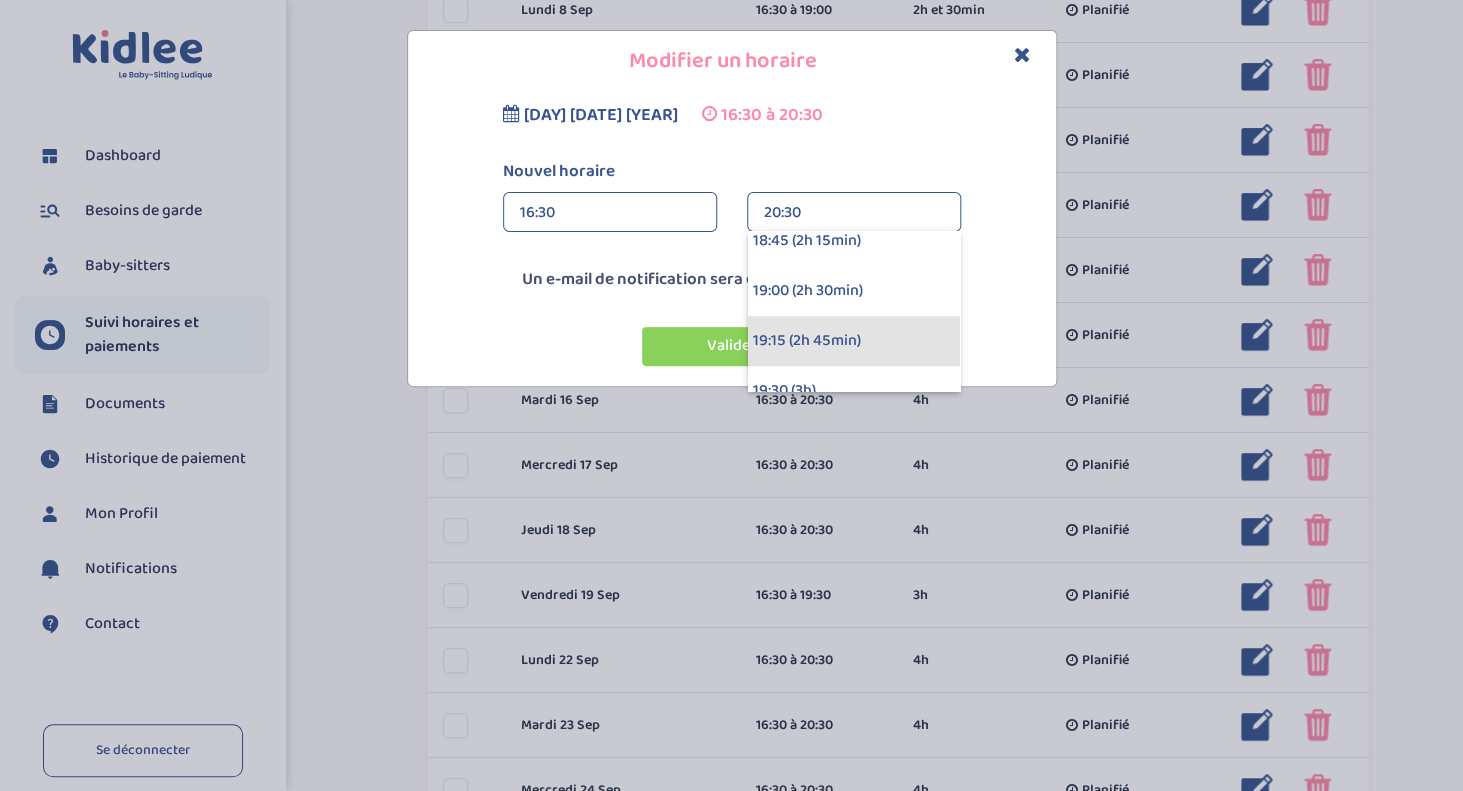 click on "19:00  (2h 30min)" at bounding box center [854, 291] 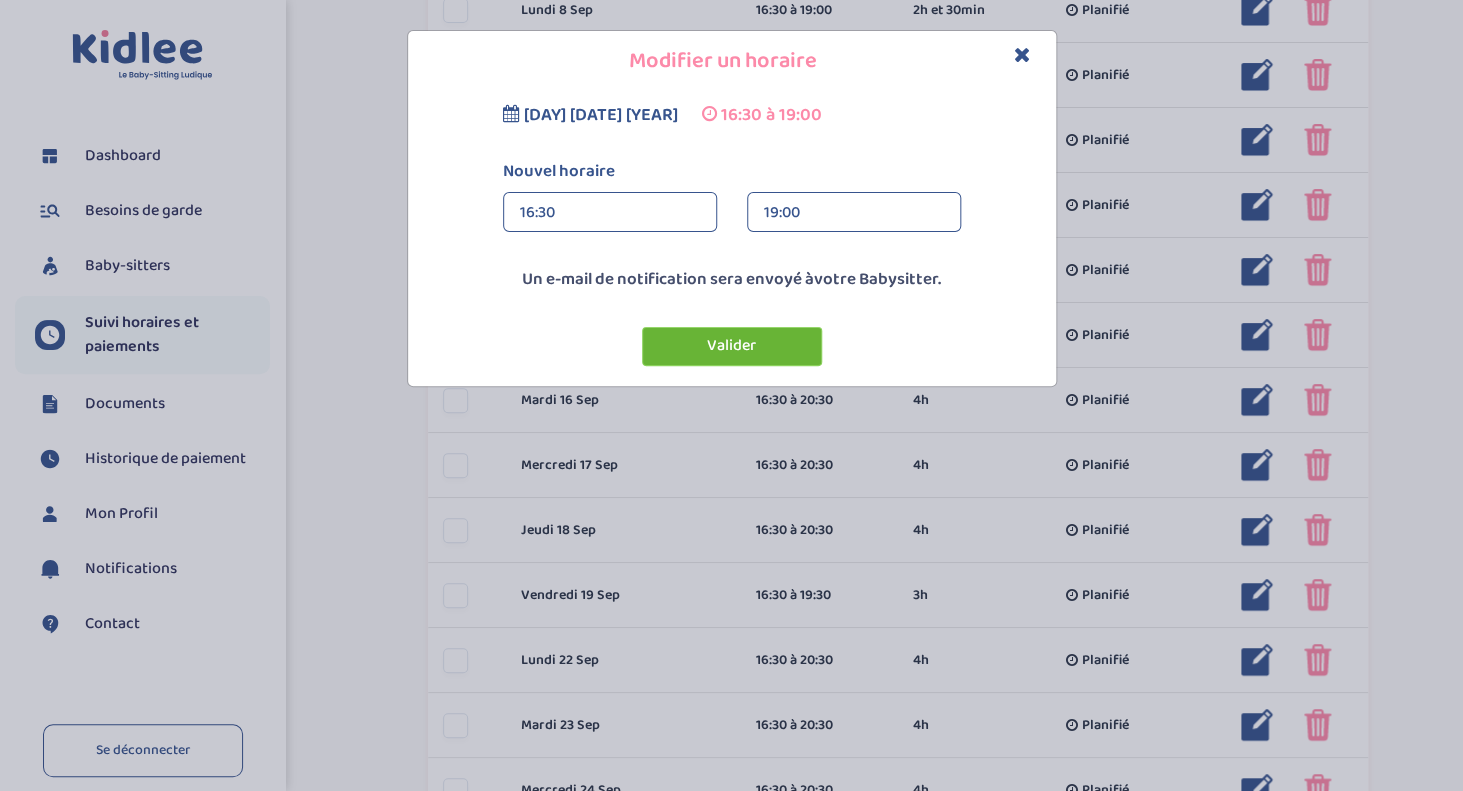 click on "Valider" at bounding box center (732, 346) 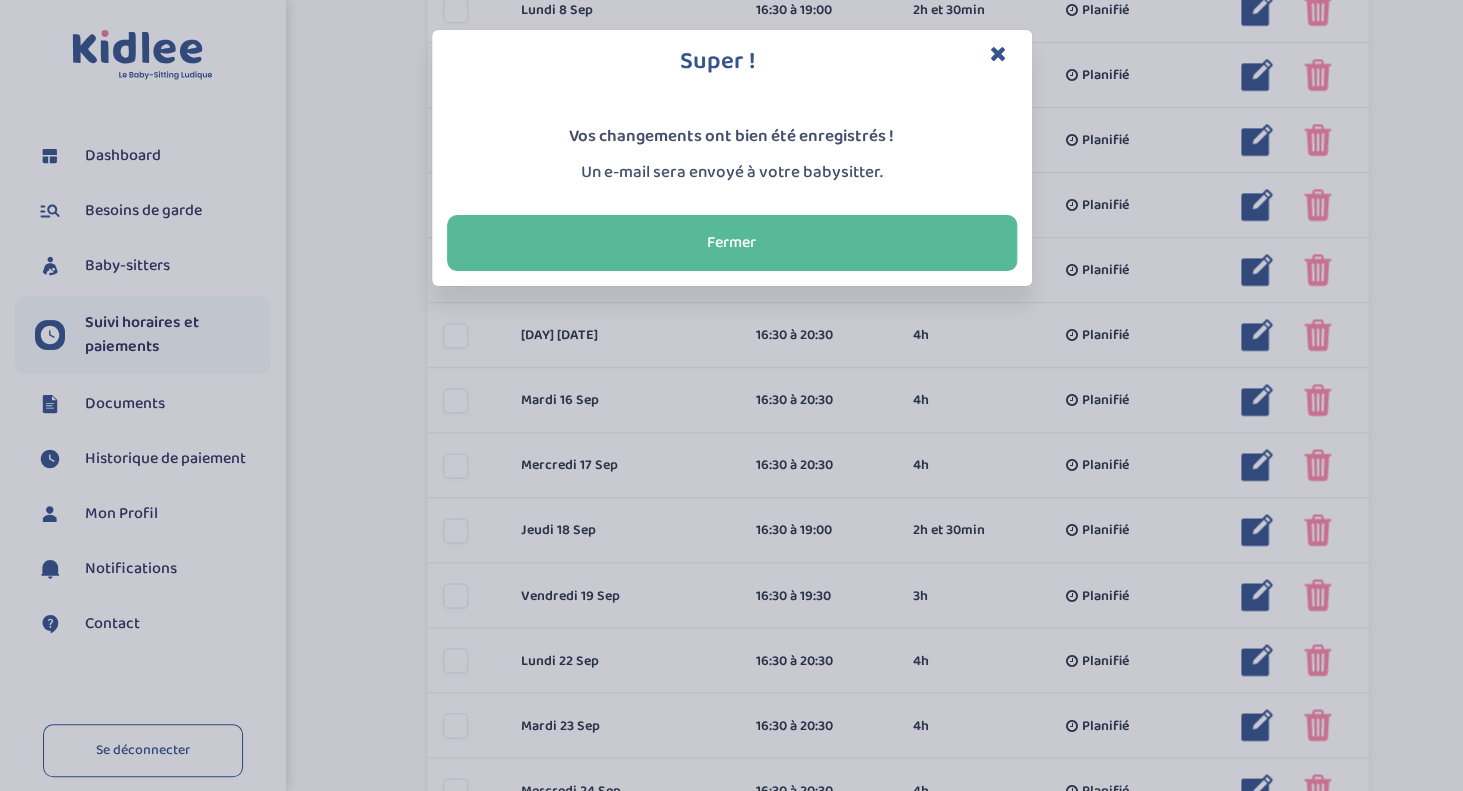 click at bounding box center (998, 53) 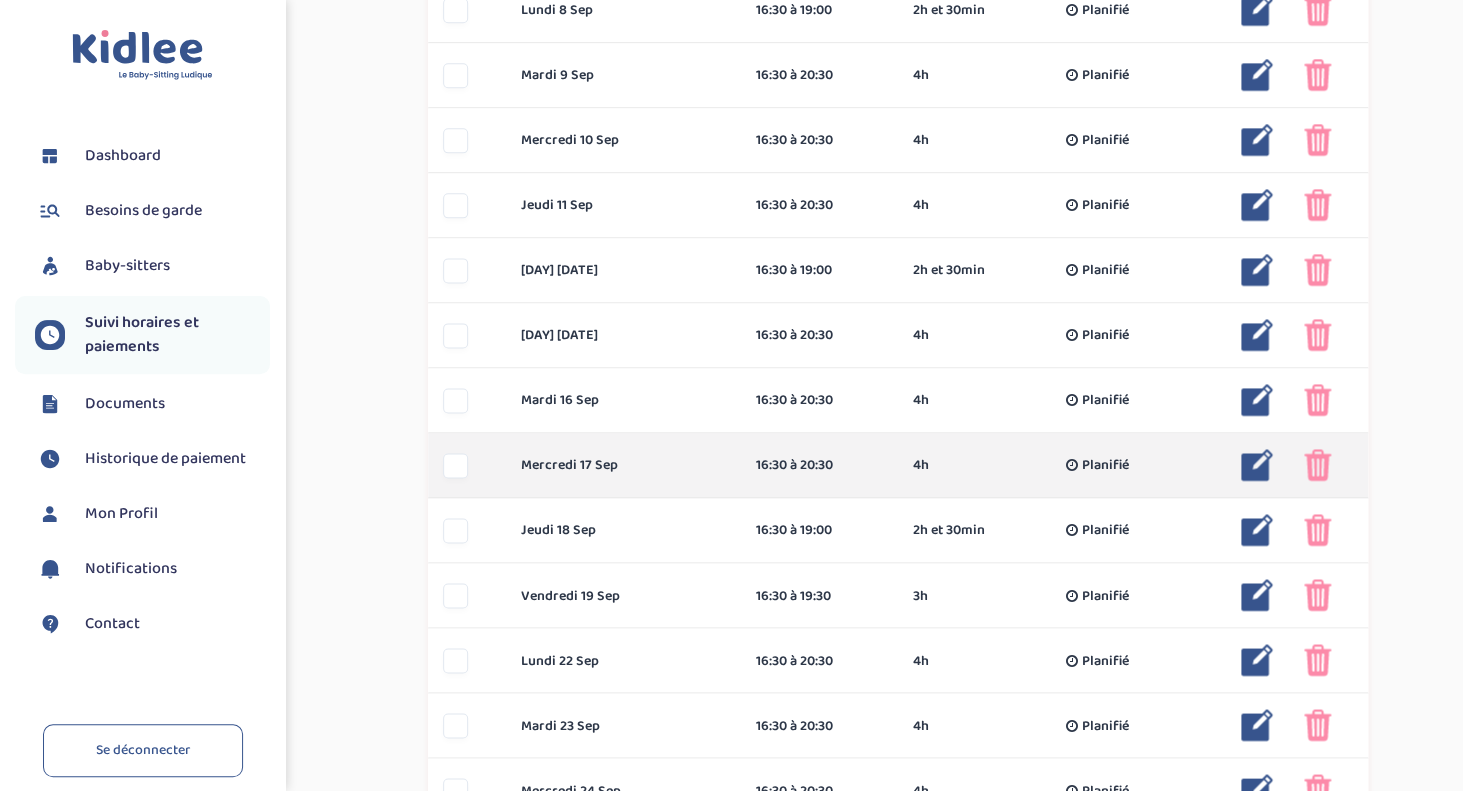 click at bounding box center [1257, 465] 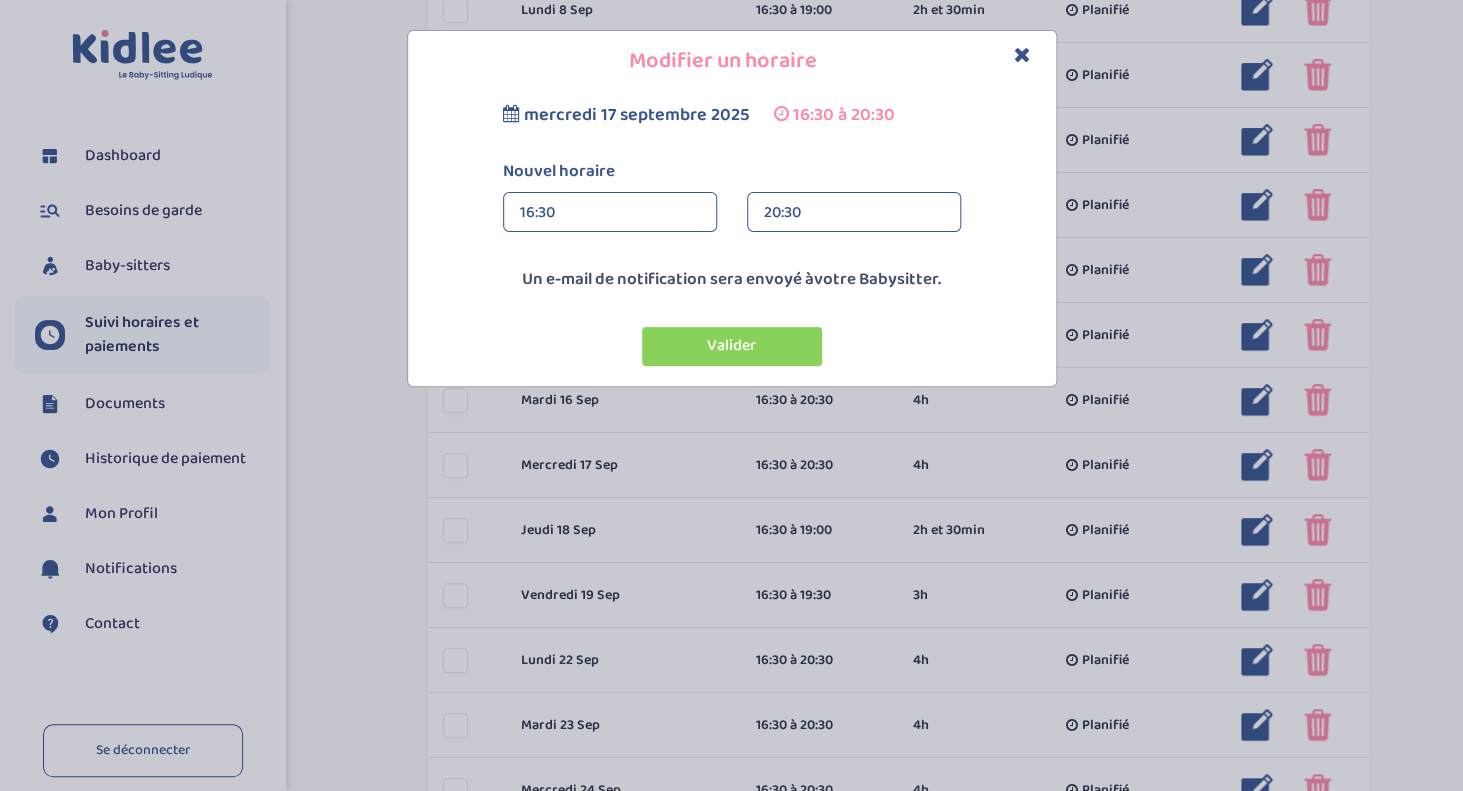 click on "20:30" at bounding box center [854, 213] 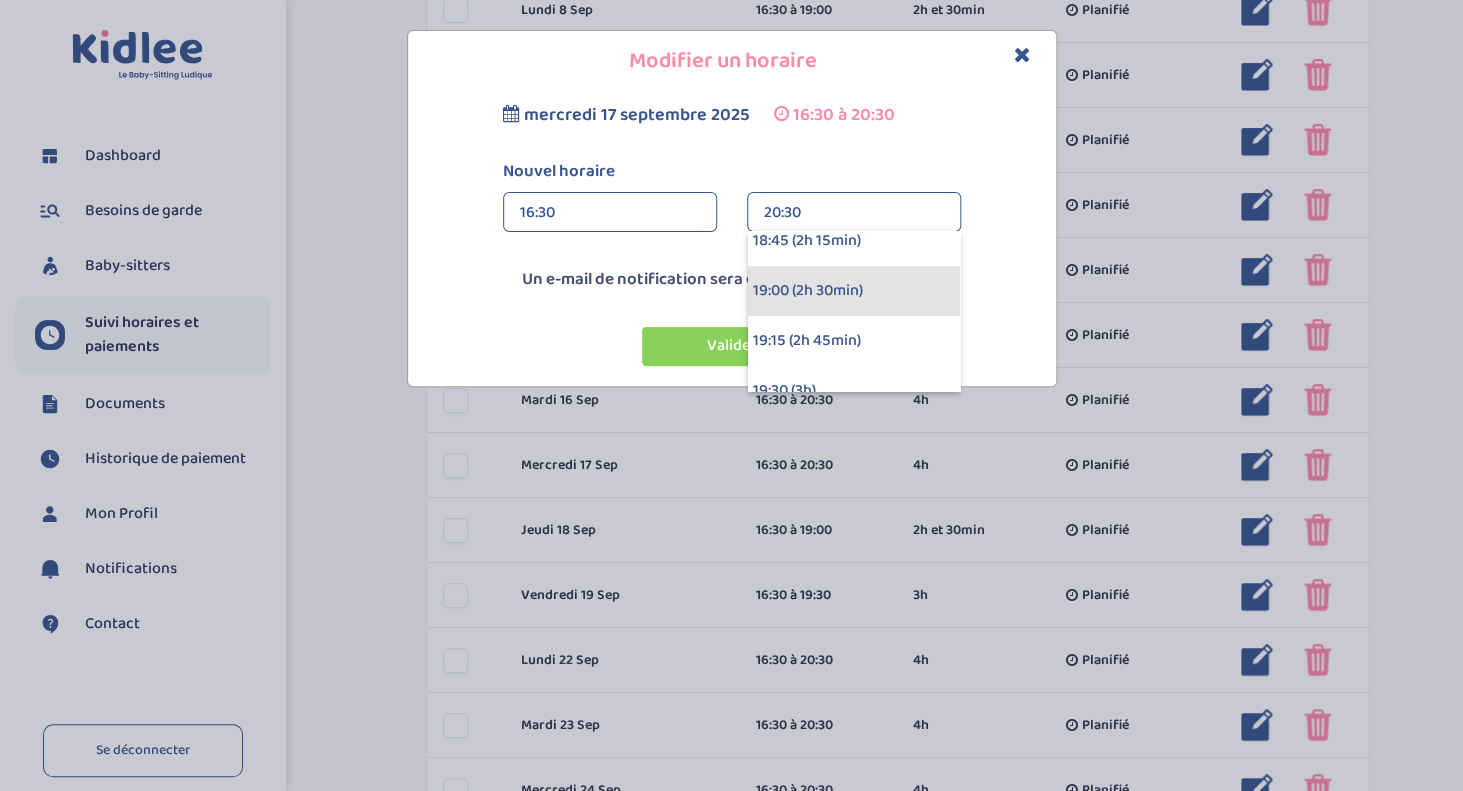 click on "19:00  (2h 30min)" at bounding box center [854, 291] 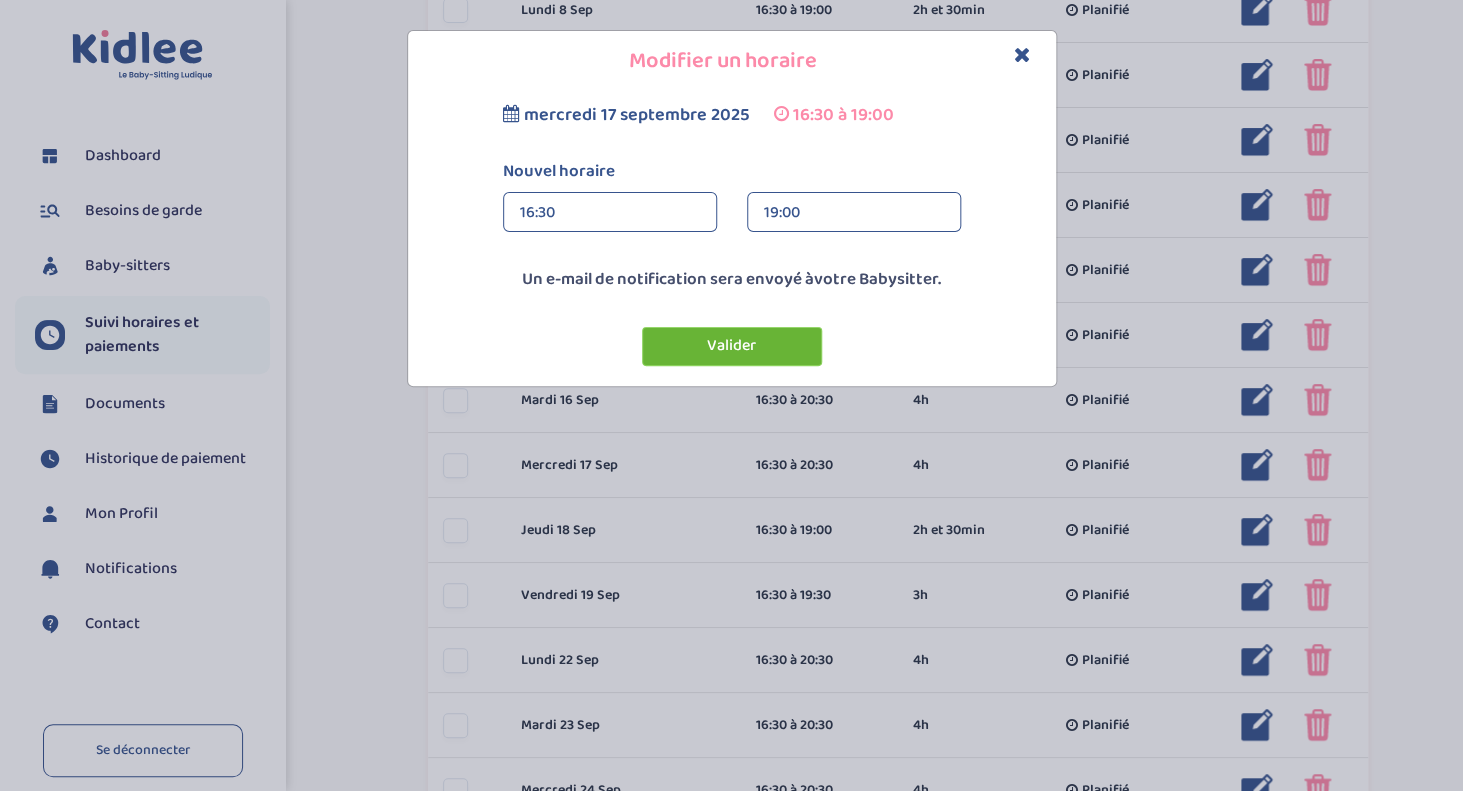 click on "Valider" at bounding box center [732, 346] 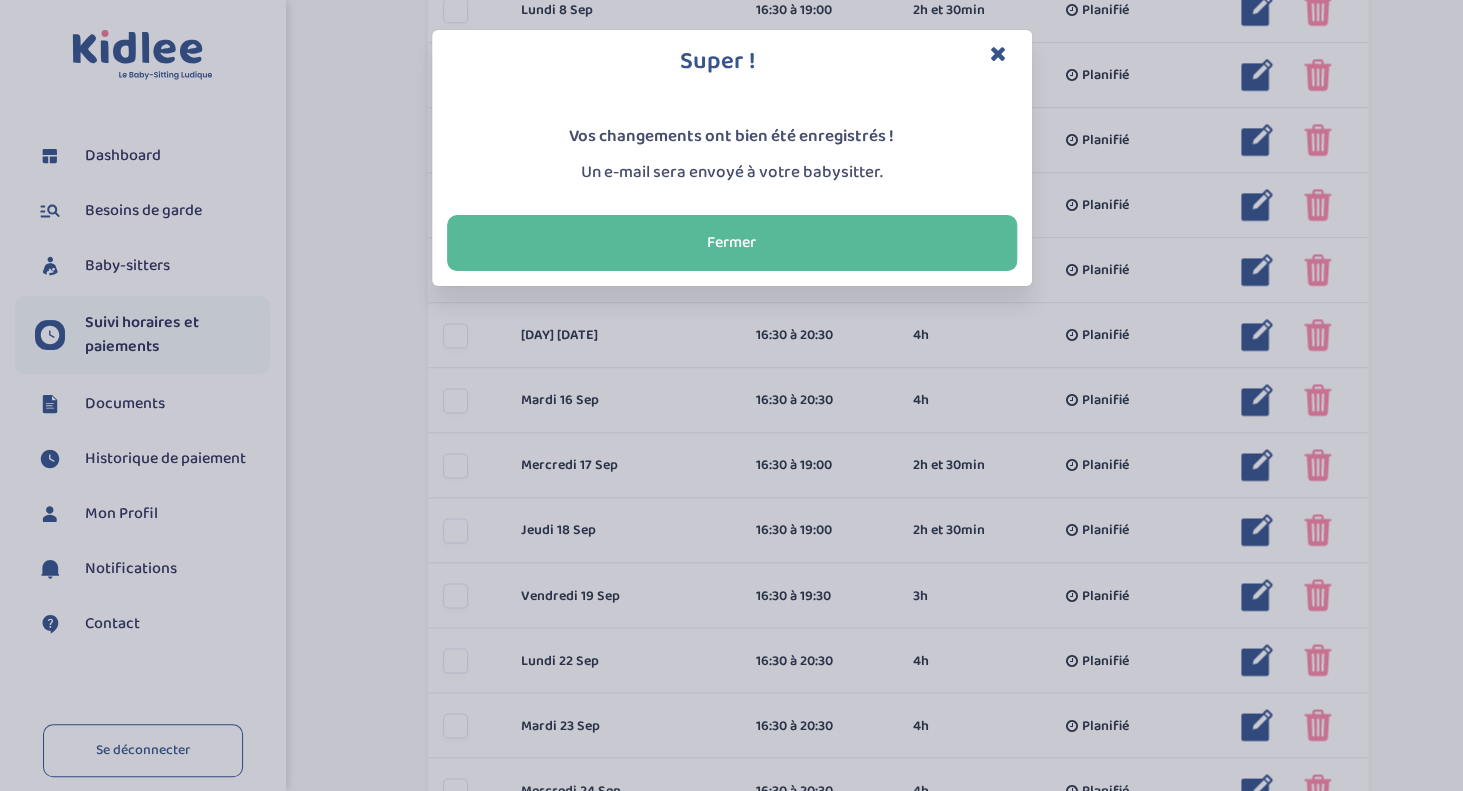 click at bounding box center [998, 53] 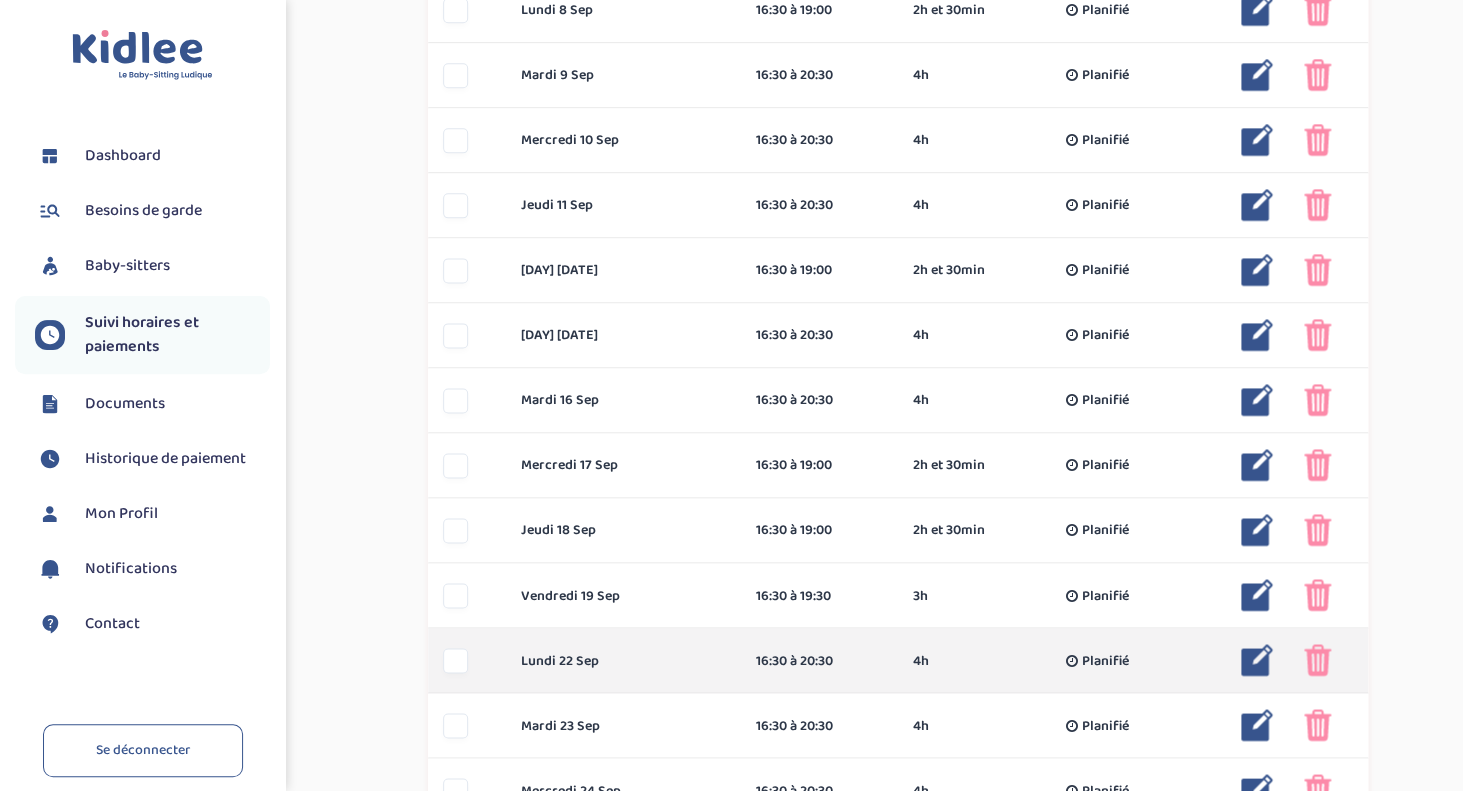 scroll, scrollTop: 882, scrollLeft: 0, axis: vertical 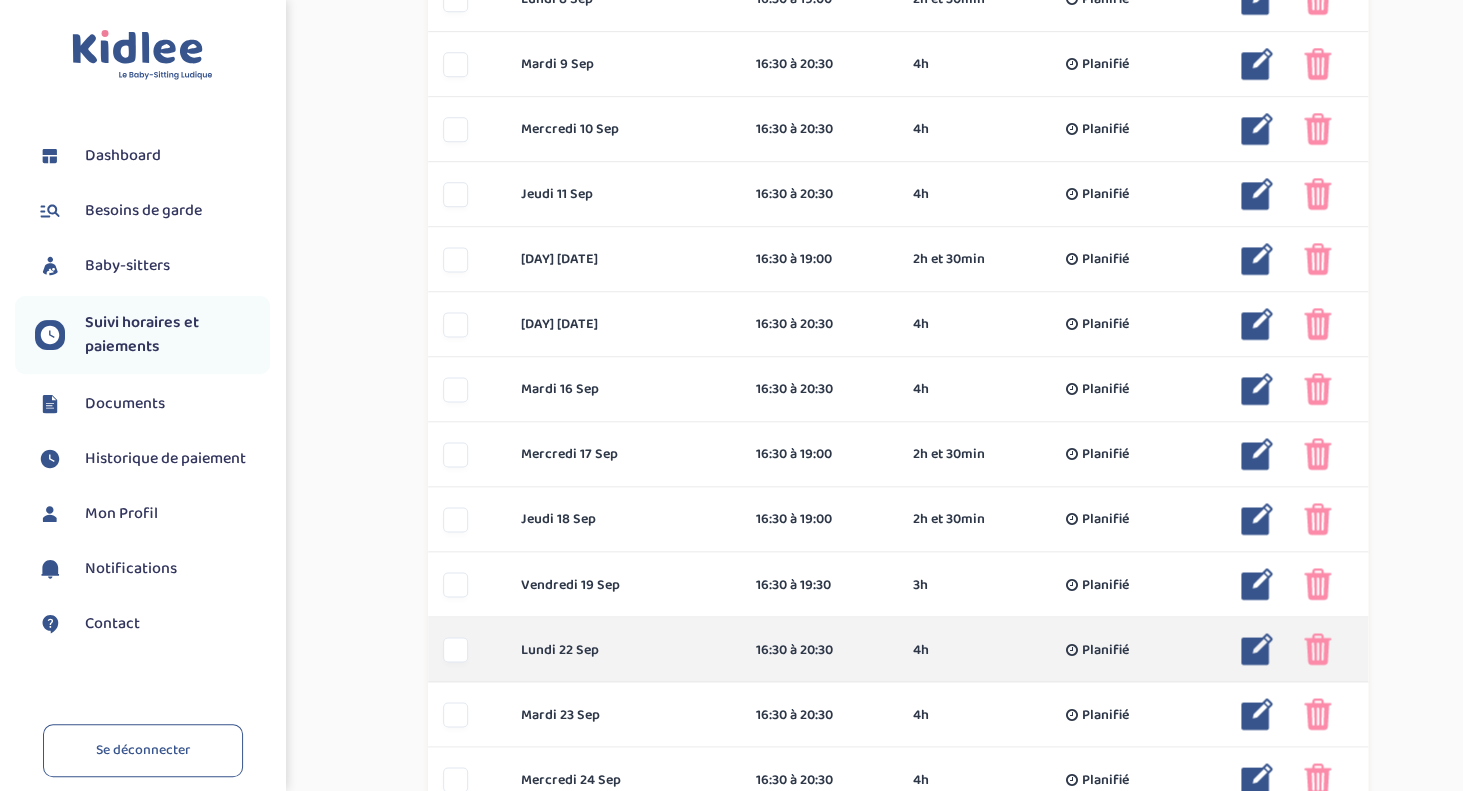click at bounding box center [1257, 649] 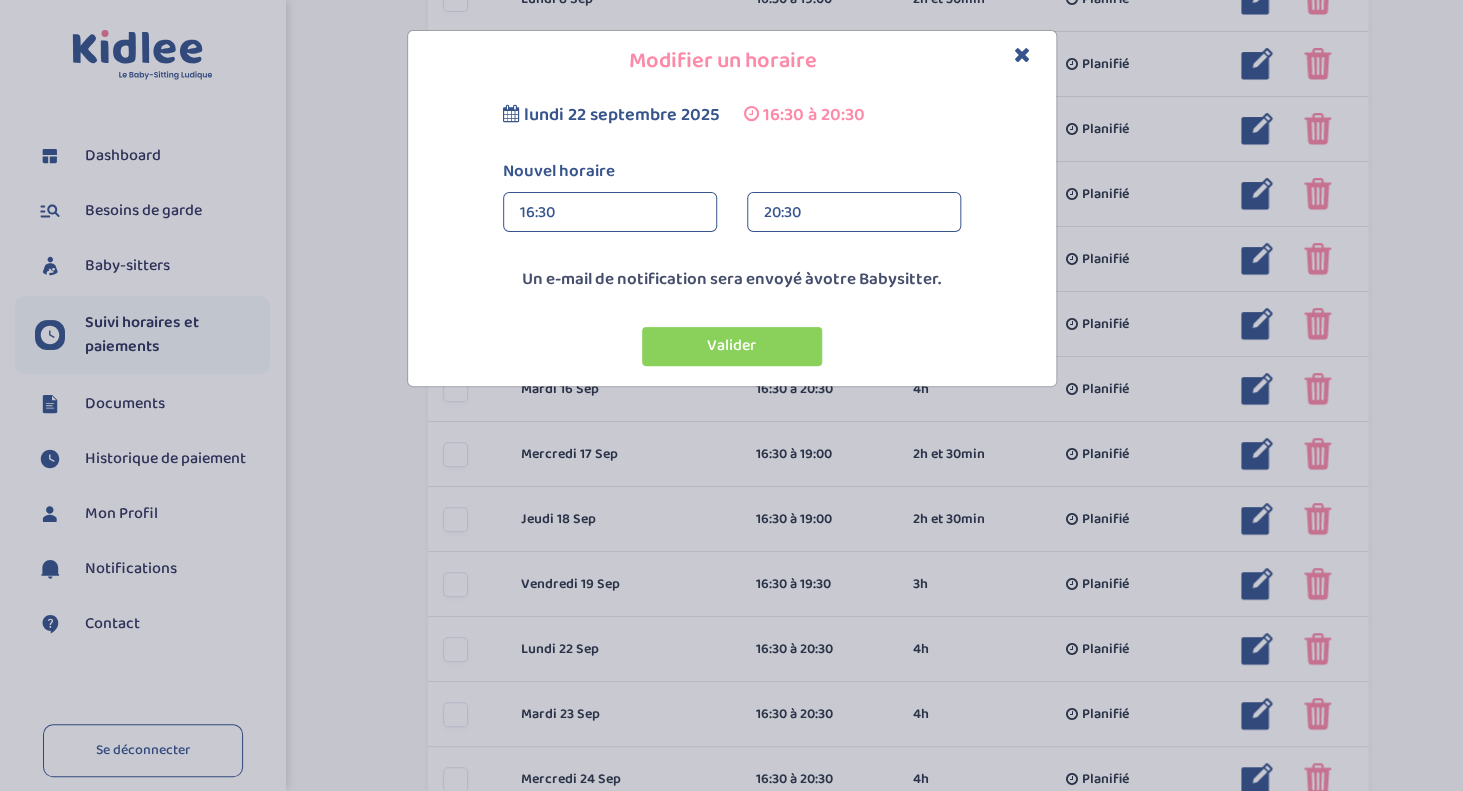 click on "20:30" at bounding box center (854, 213) 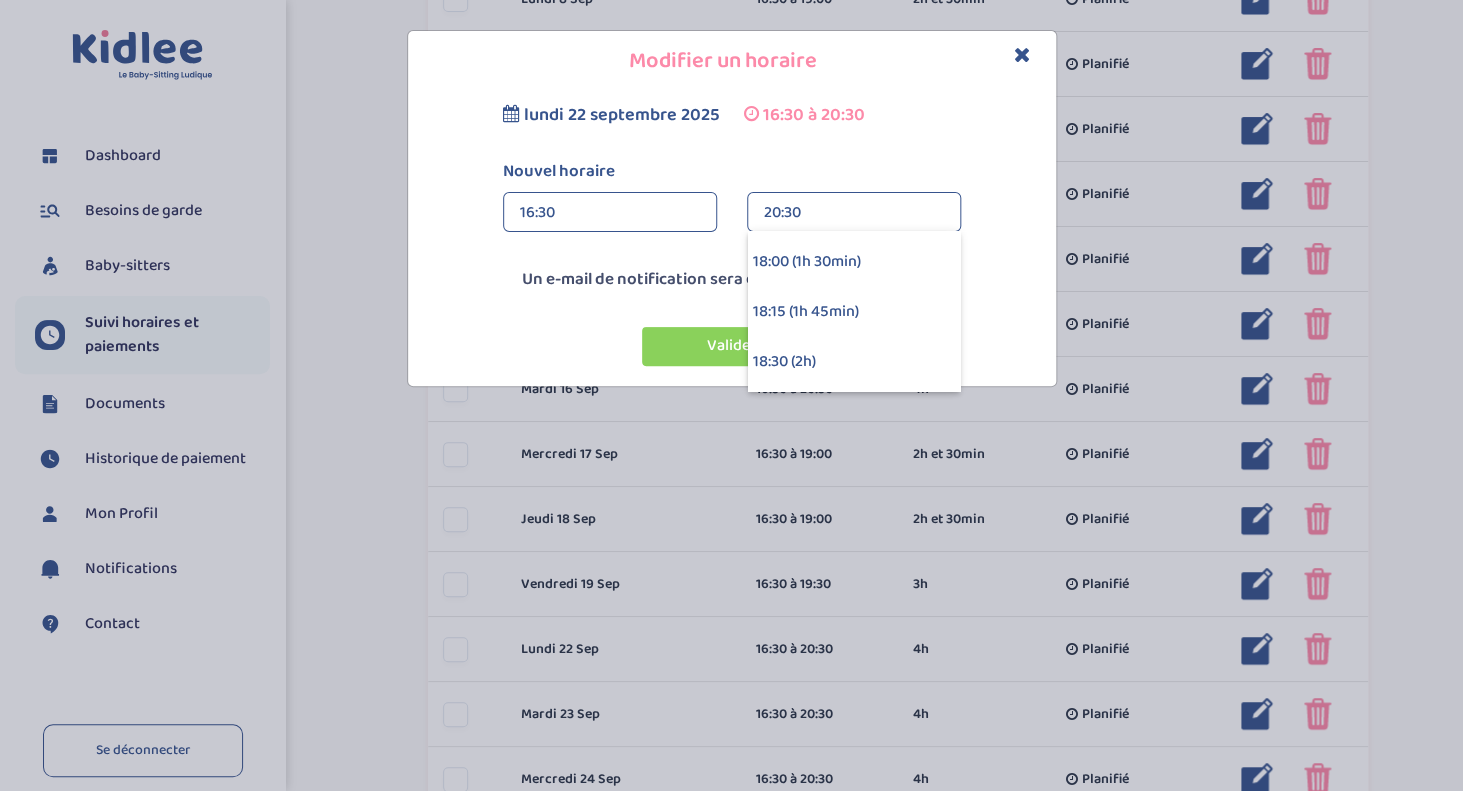 scroll, scrollTop: 250, scrollLeft: 0, axis: vertical 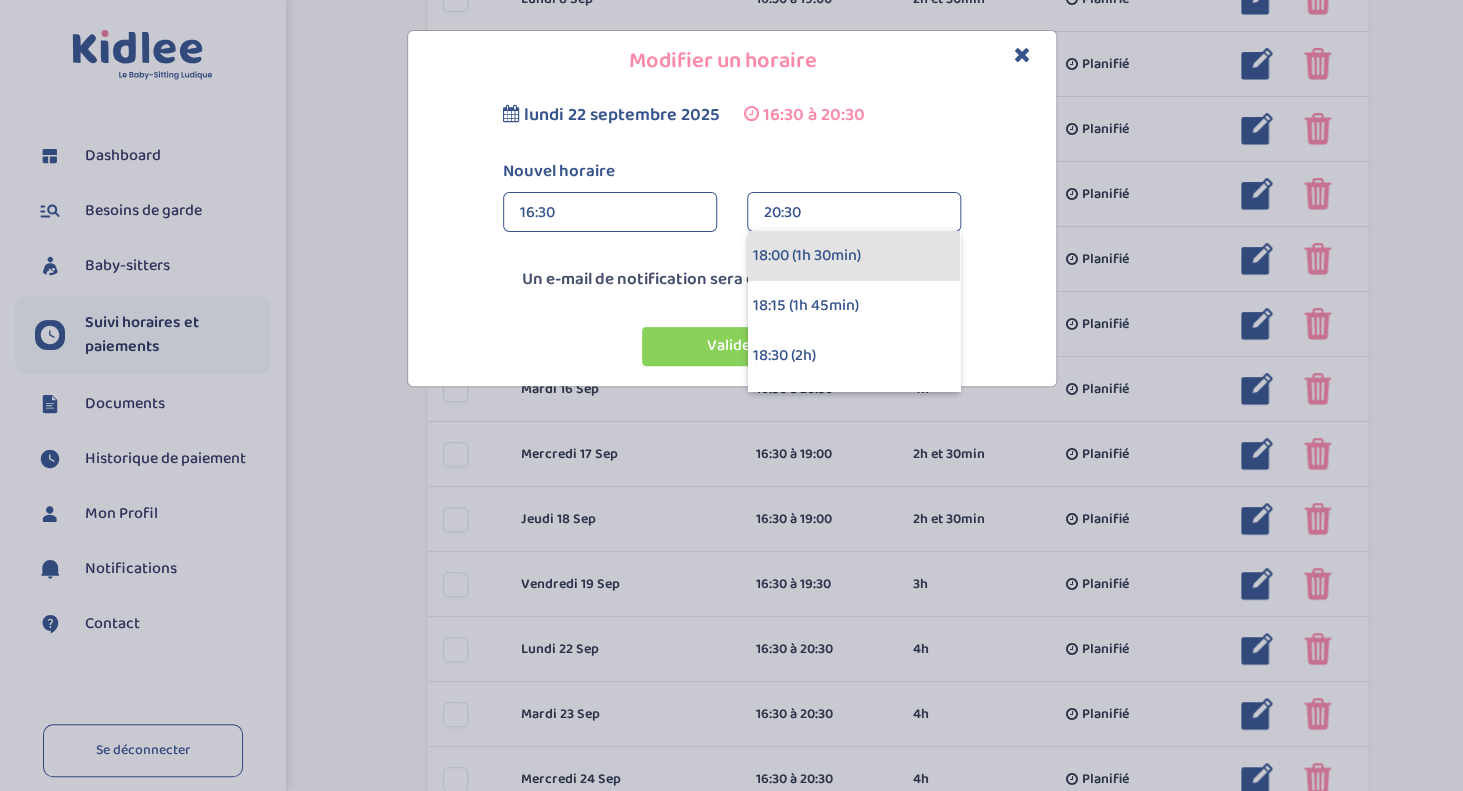 click on "18:00  (1h 30min)" at bounding box center (854, 256) 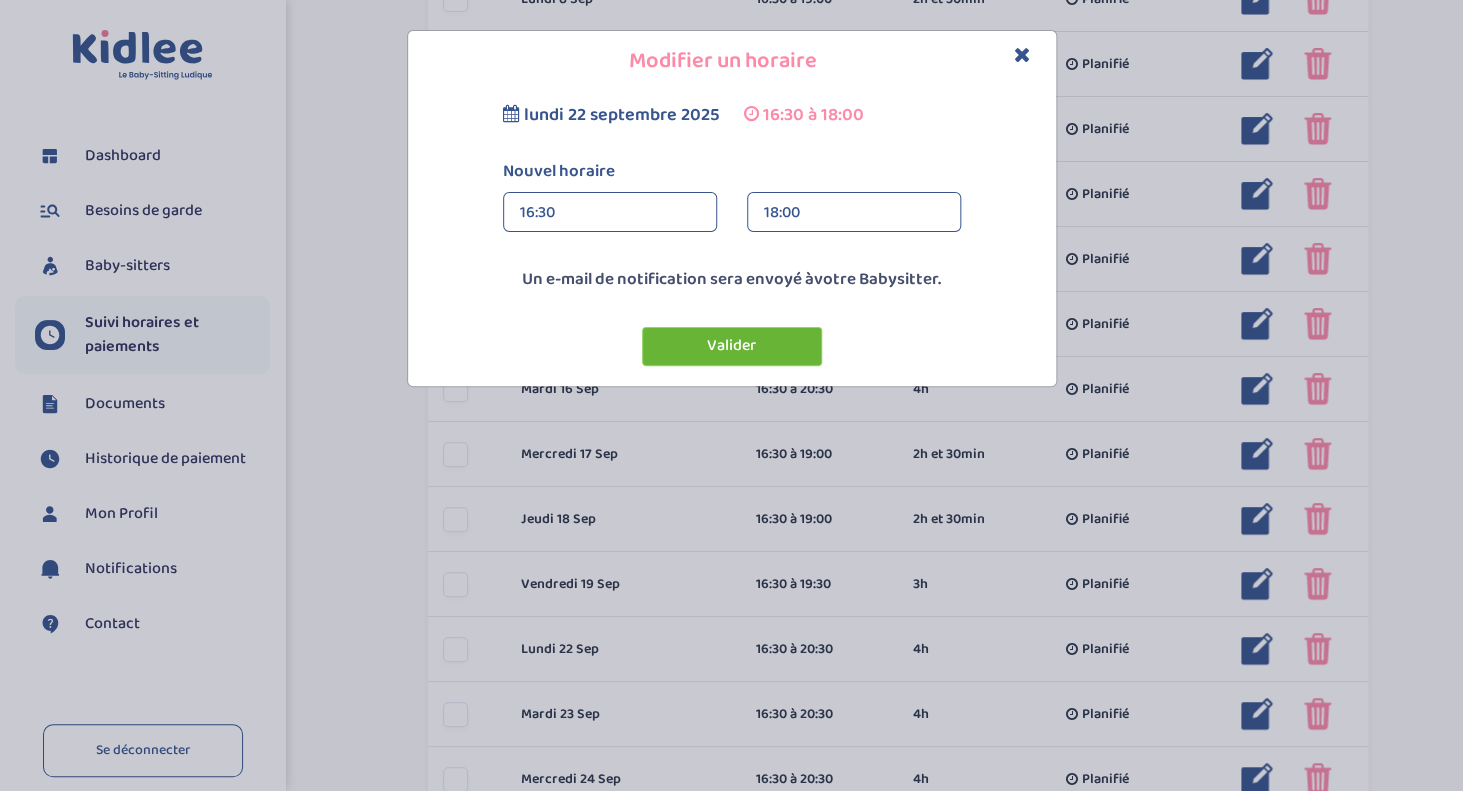 click on "Valider" at bounding box center [732, 346] 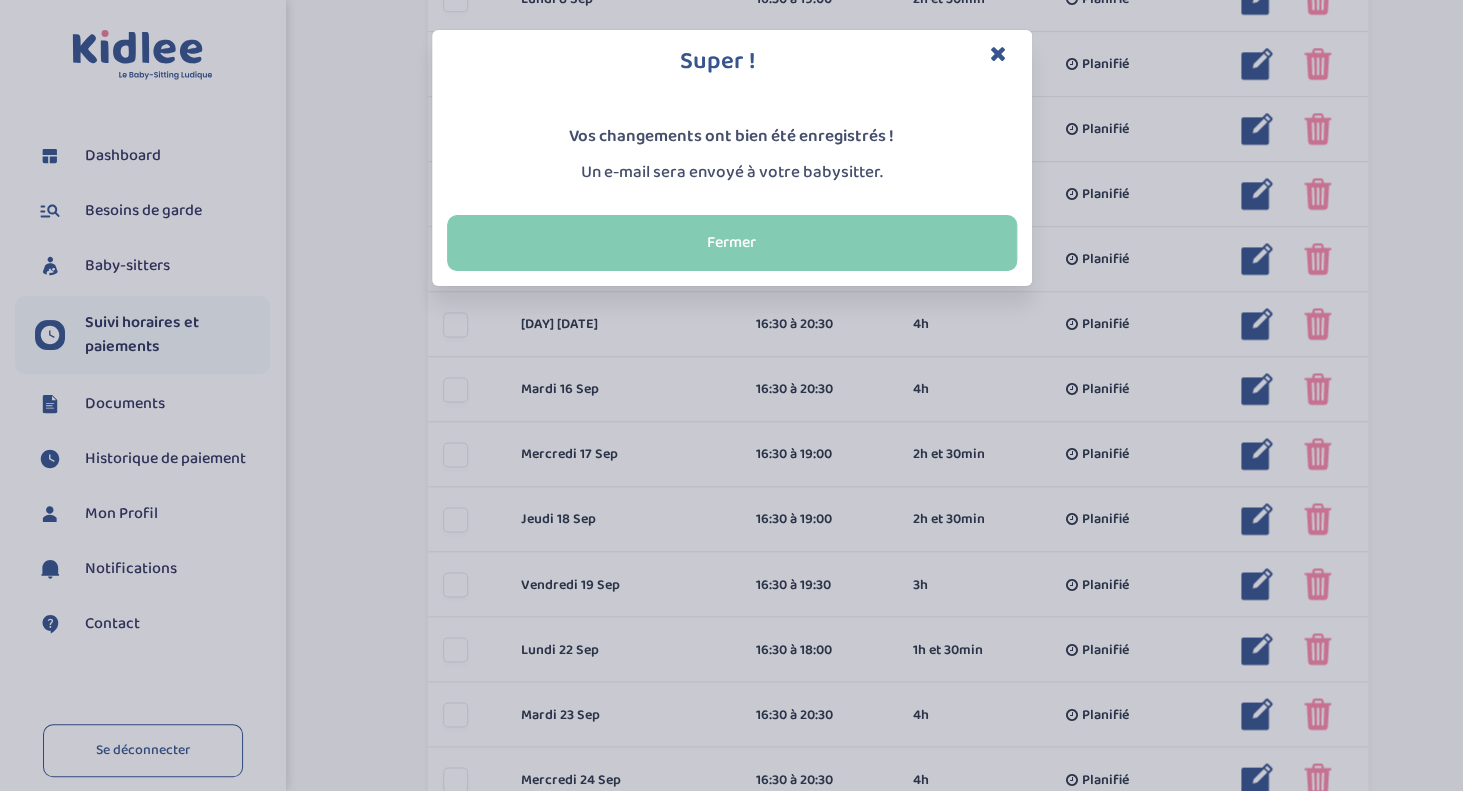 click on "Fermer" at bounding box center (732, 243) 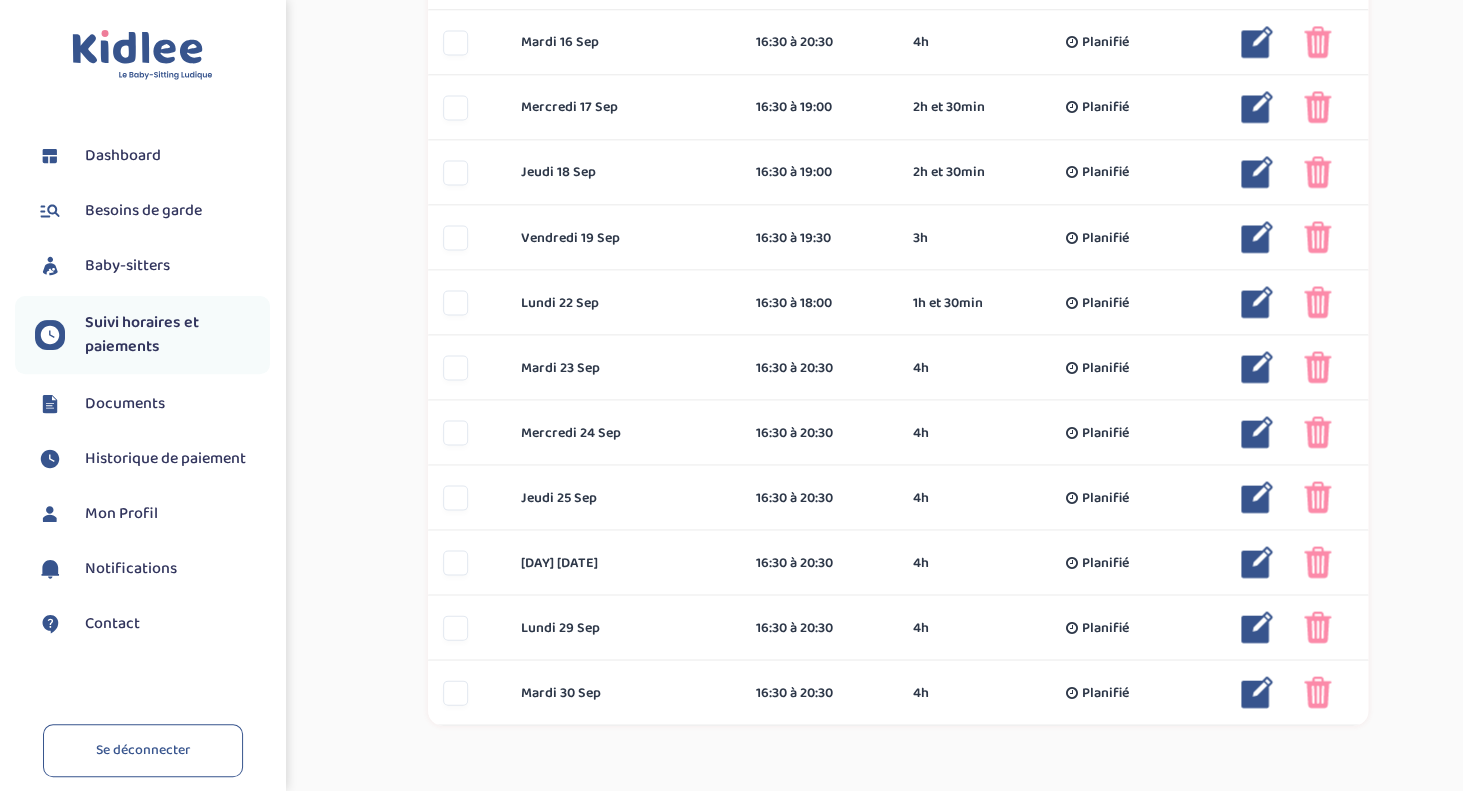 scroll, scrollTop: 1344, scrollLeft: 0, axis: vertical 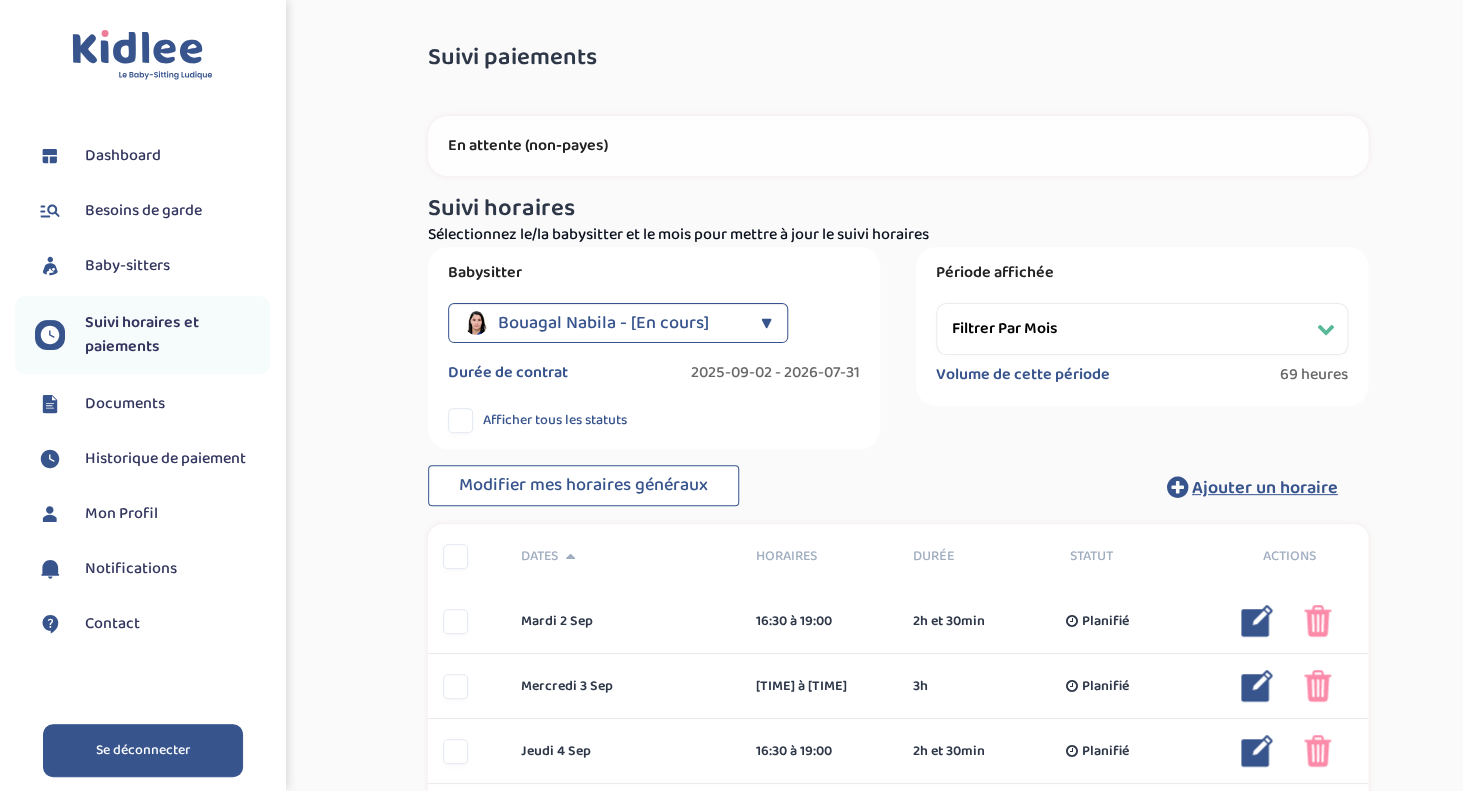 click on "Se déconnecter" at bounding box center (143, 750) 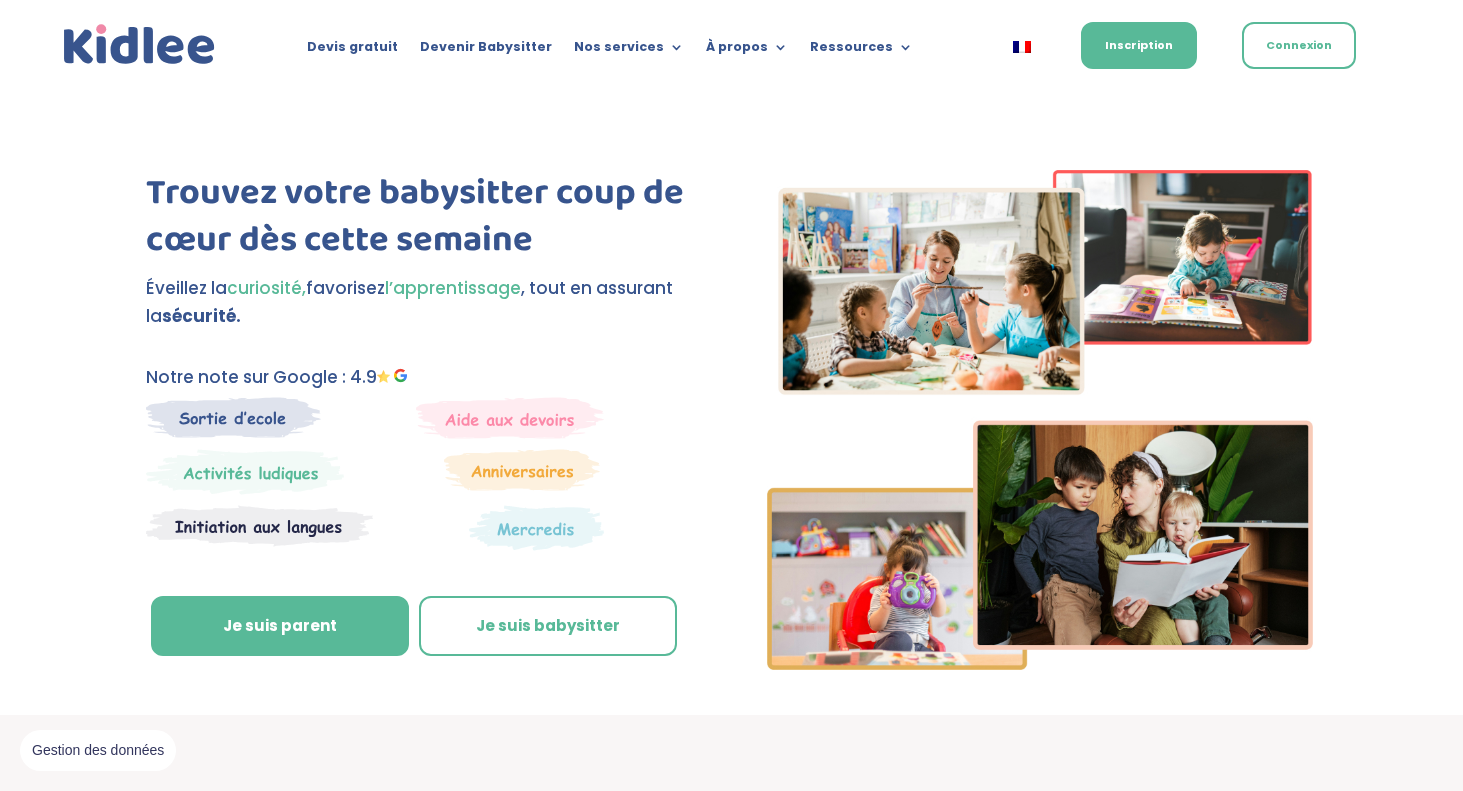 scroll, scrollTop: 0, scrollLeft: 0, axis: both 